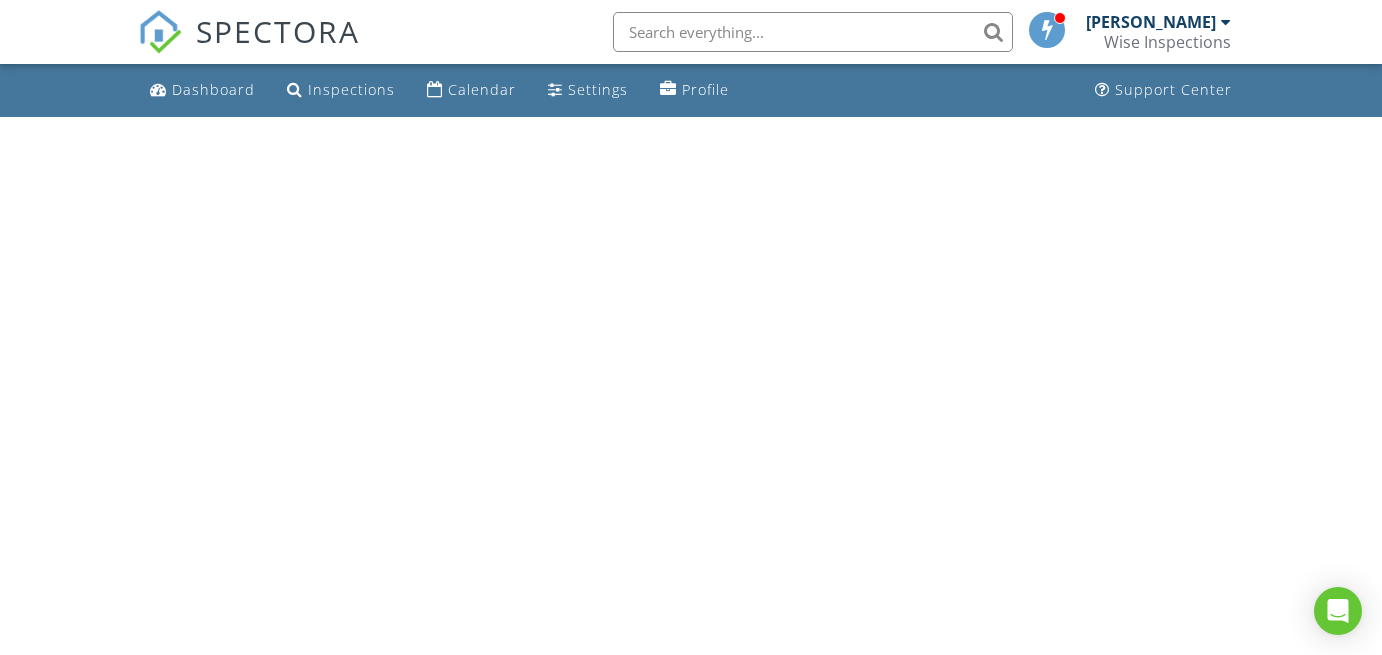 scroll, scrollTop: 0, scrollLeft: 0, axis: both 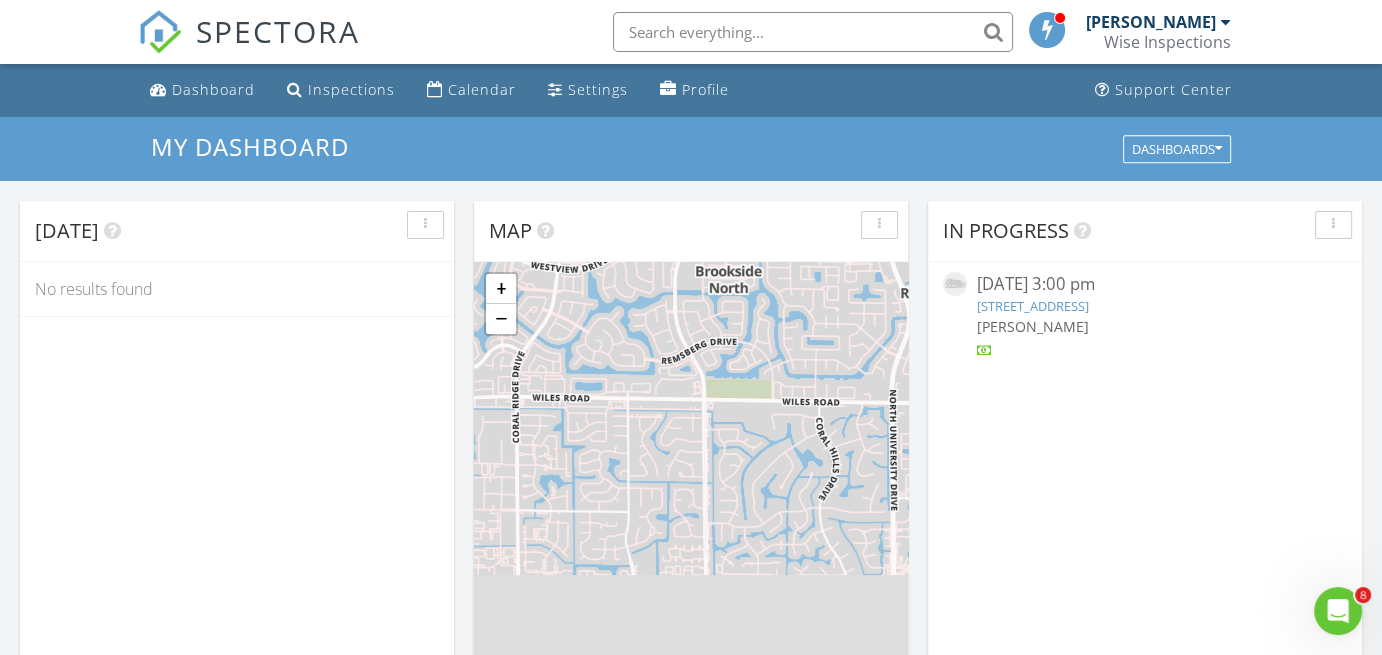click at bounding box center (813, 32) 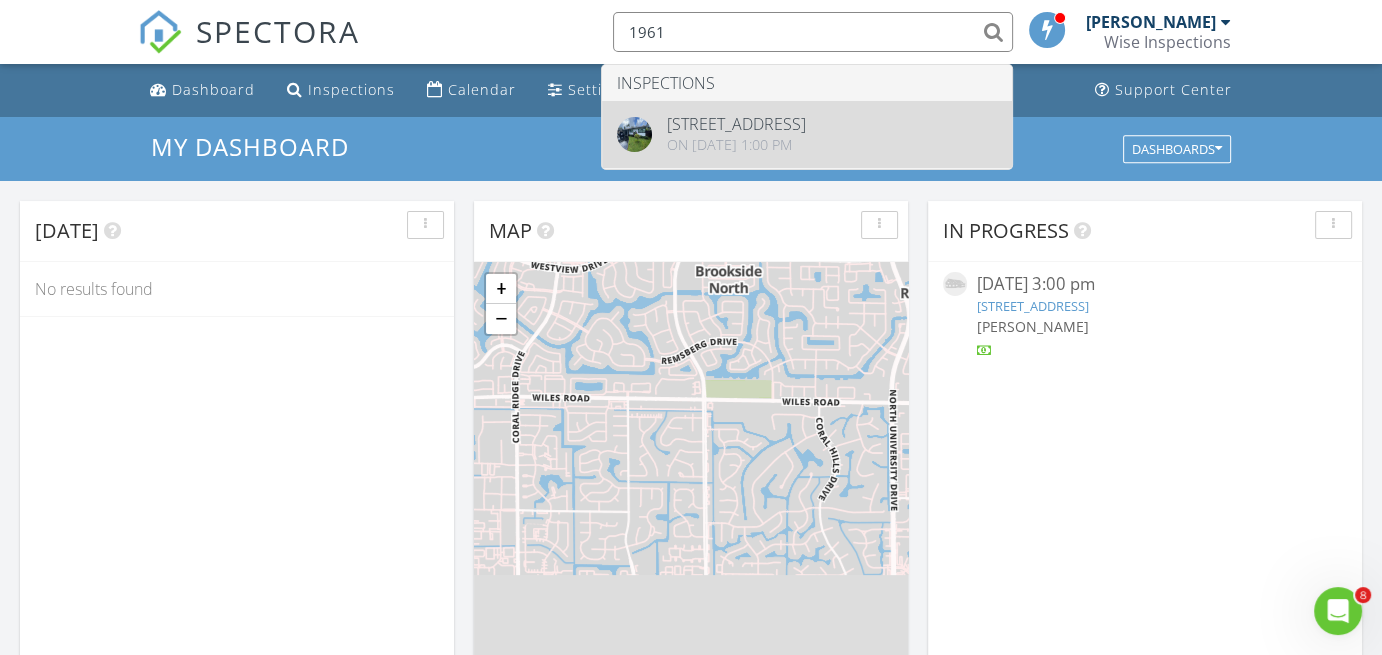 type on "1961" 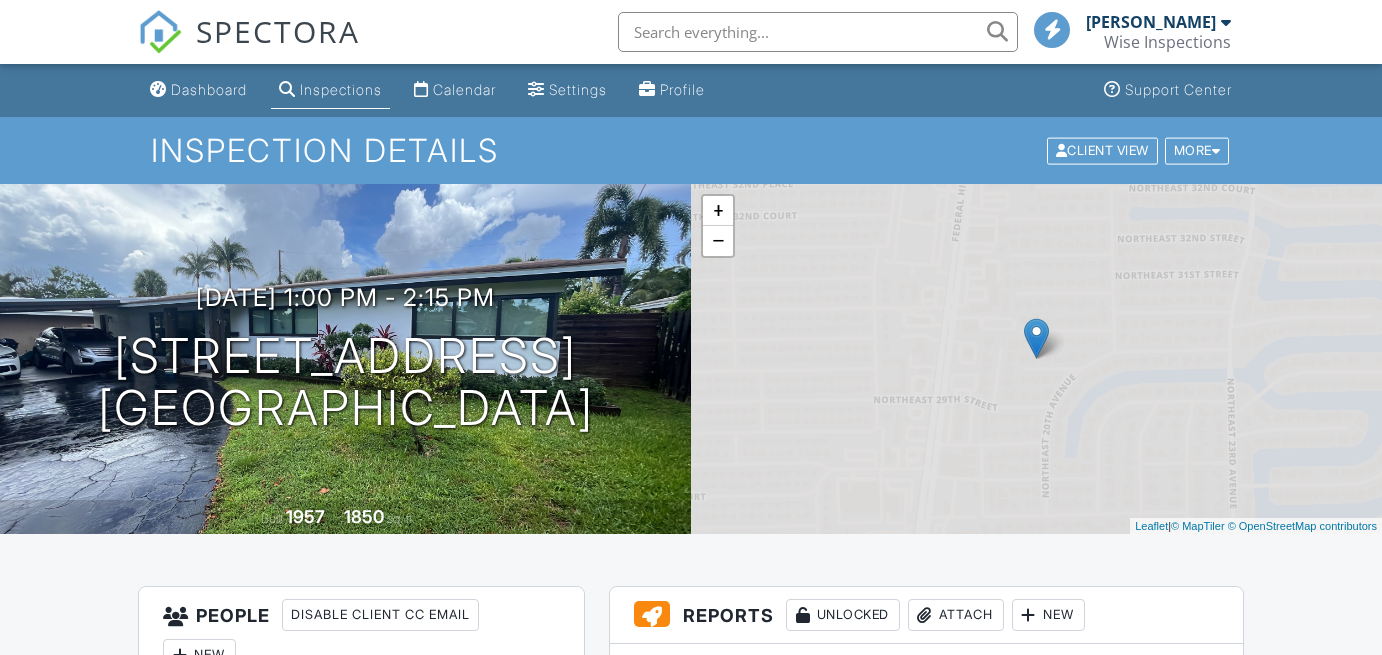 scroll, scrollTop: 0, scrollLeft: 0, axis: both 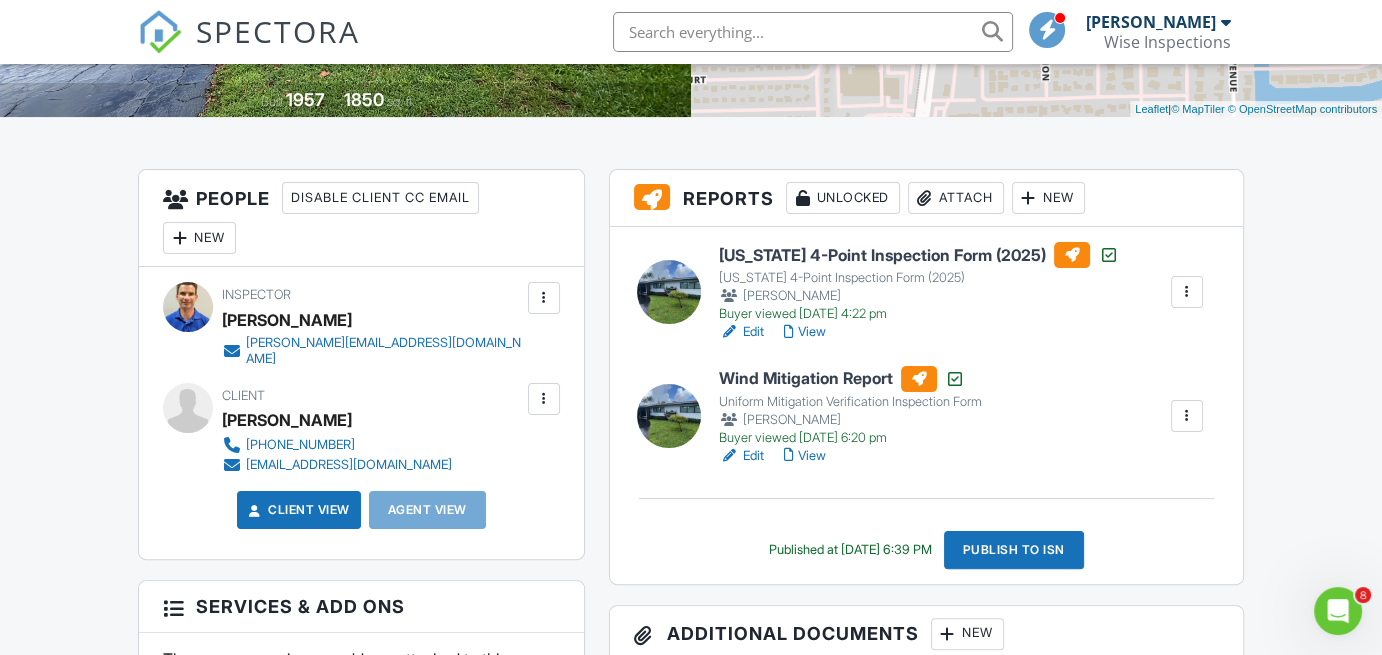 click on "View" at bounding box center (805, 456) 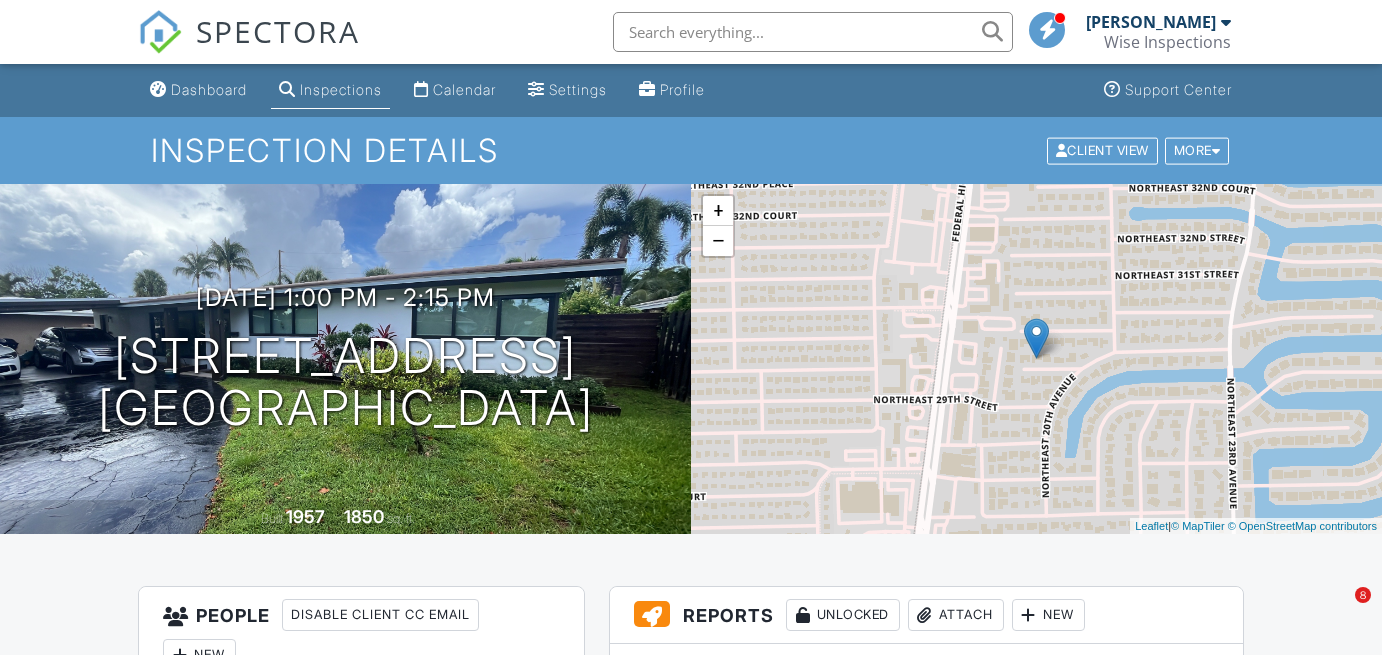 scroll, scrollTop: 417, scrollLeft: 0, axis: vertical 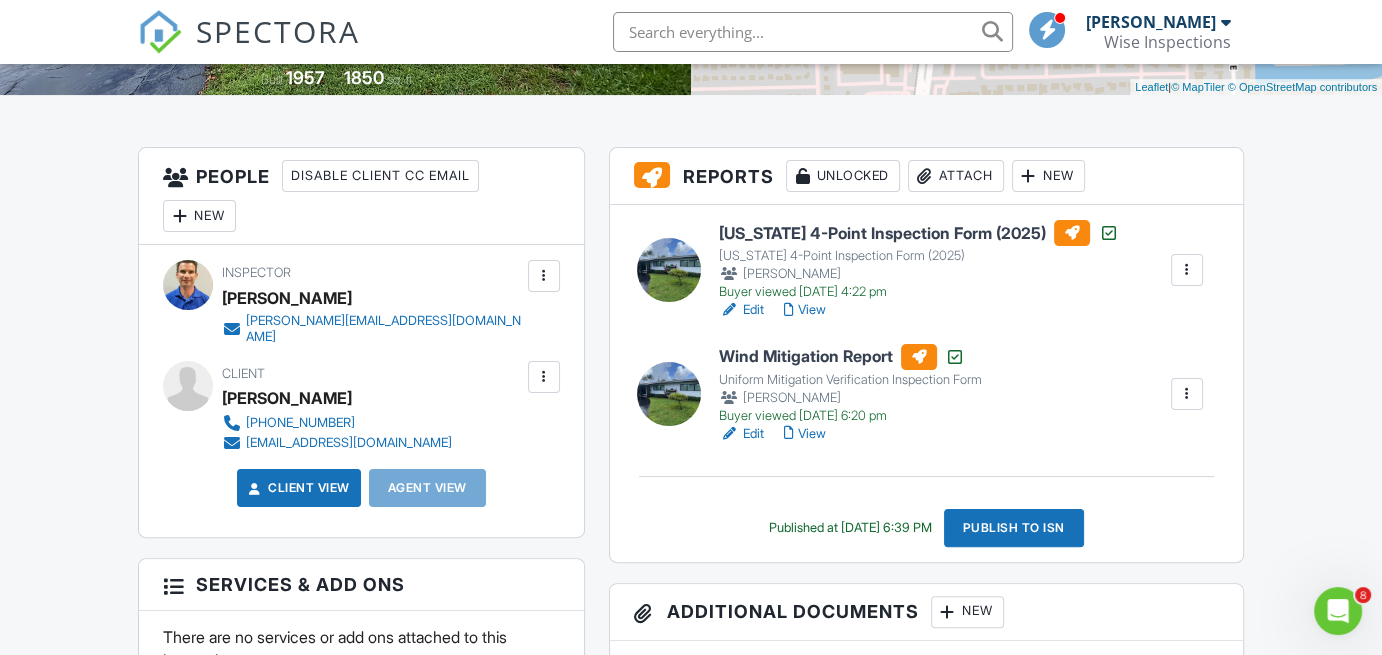 click at bounding box center [813, 32] 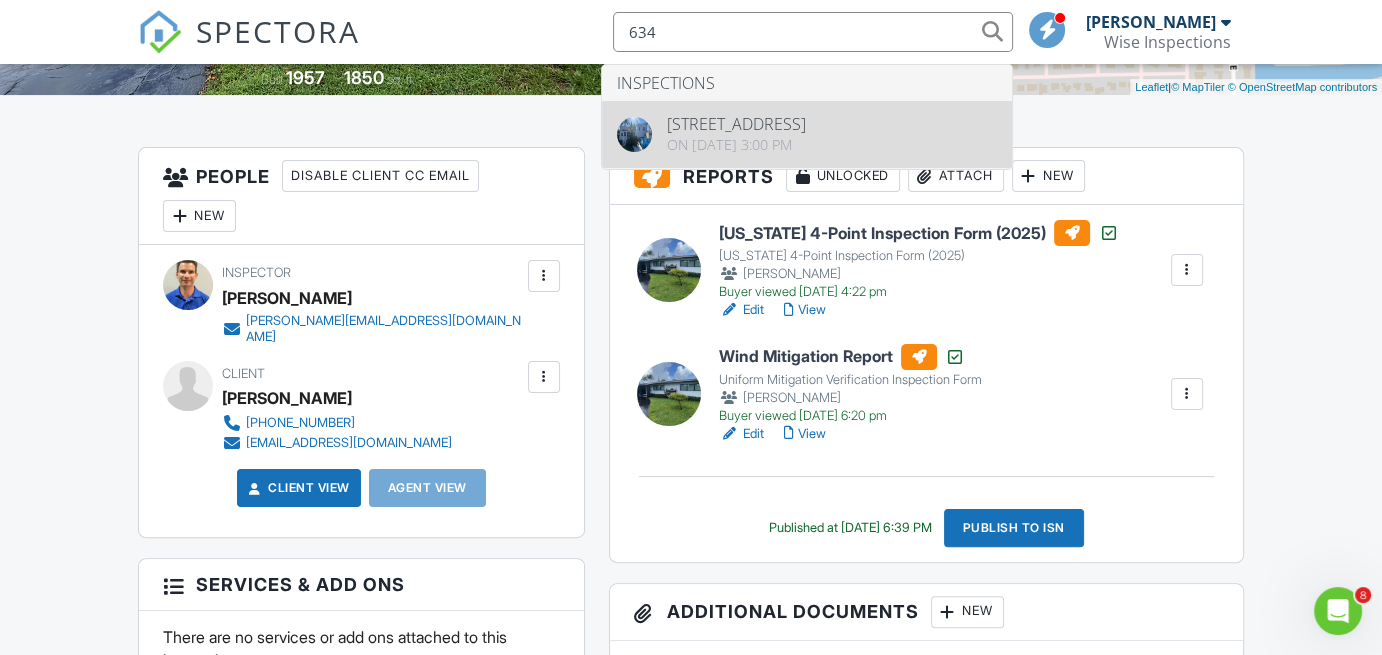 type on "634" 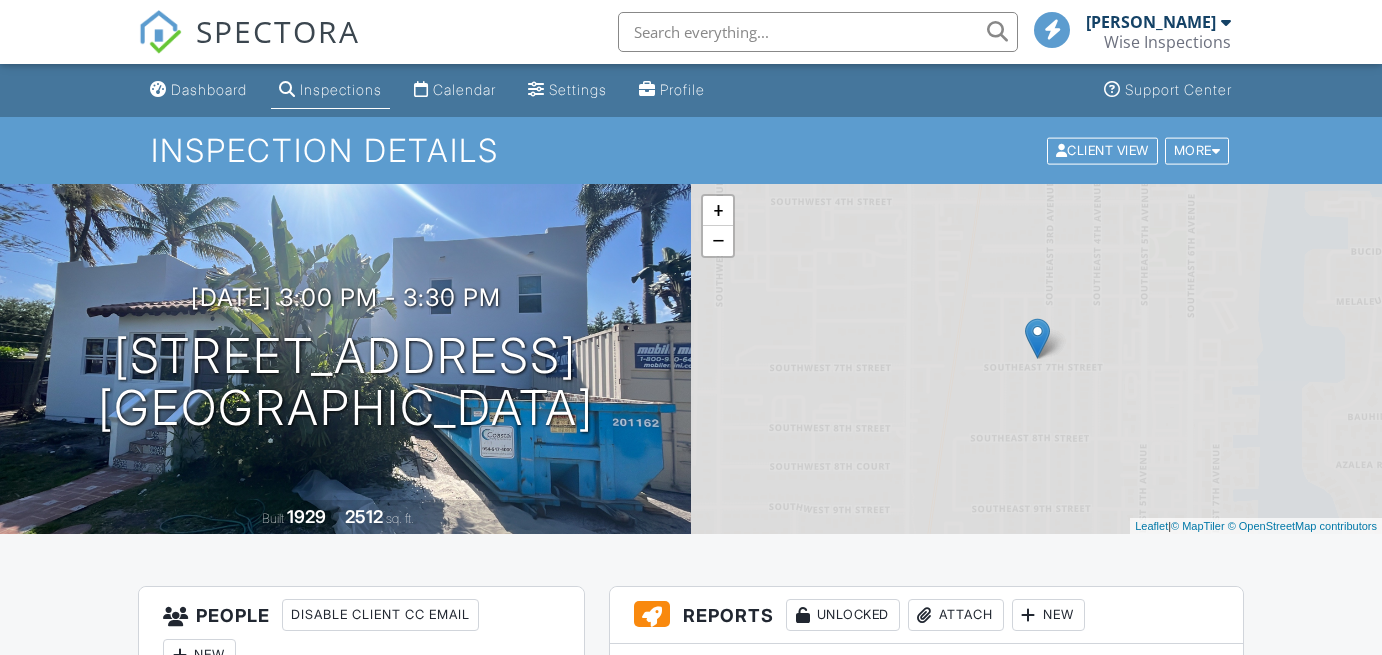 scroll, scrollTop: 0, scrollLeft: 0, axis: both 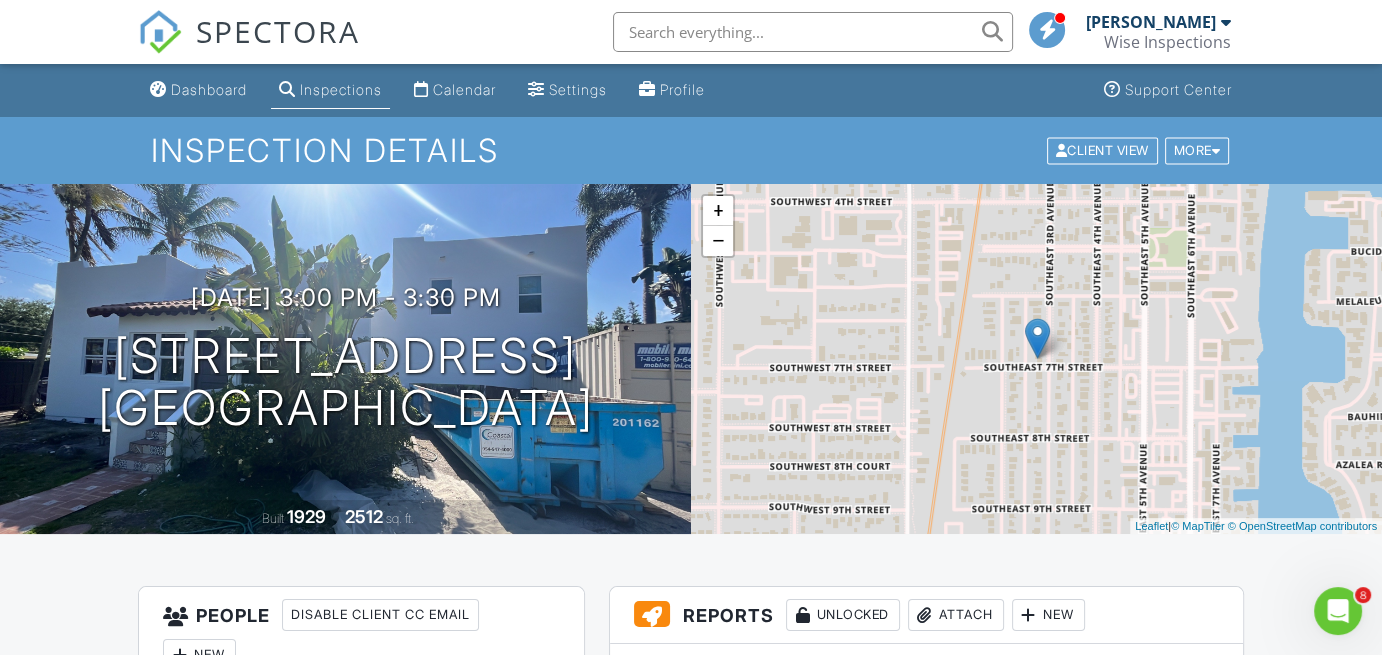 click at bounding box center [813, 32] 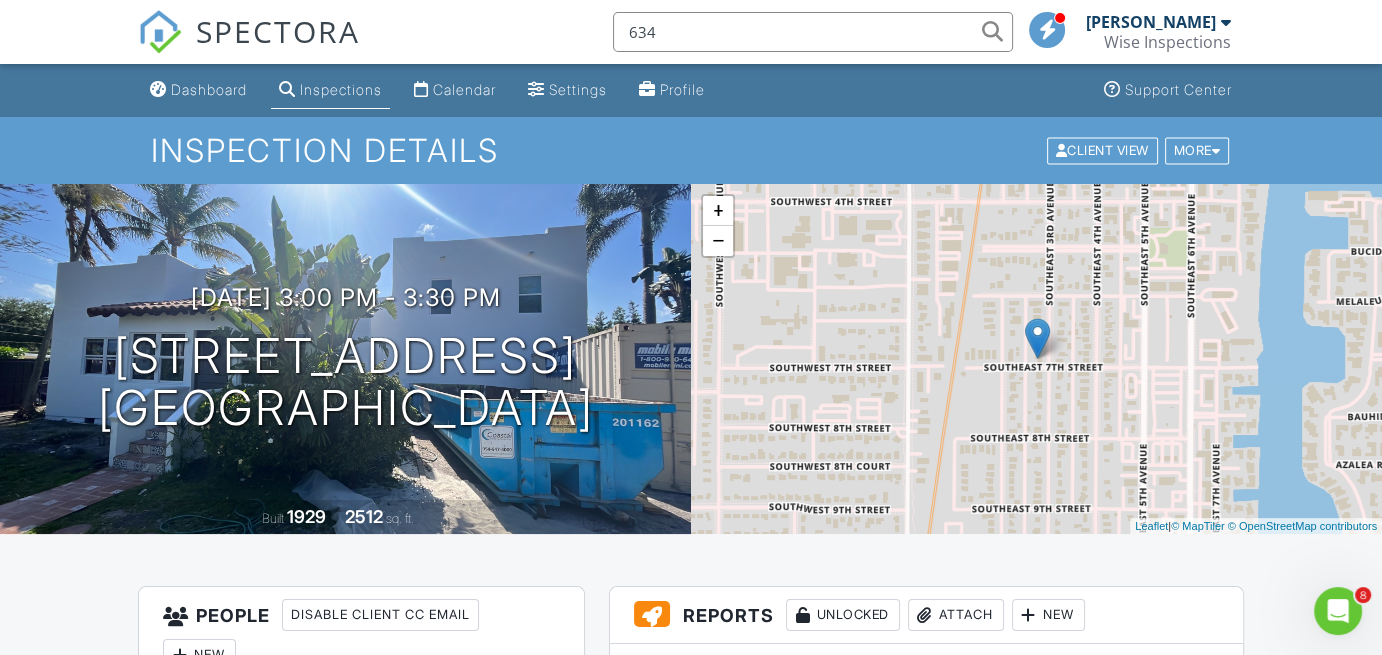 type on "634" 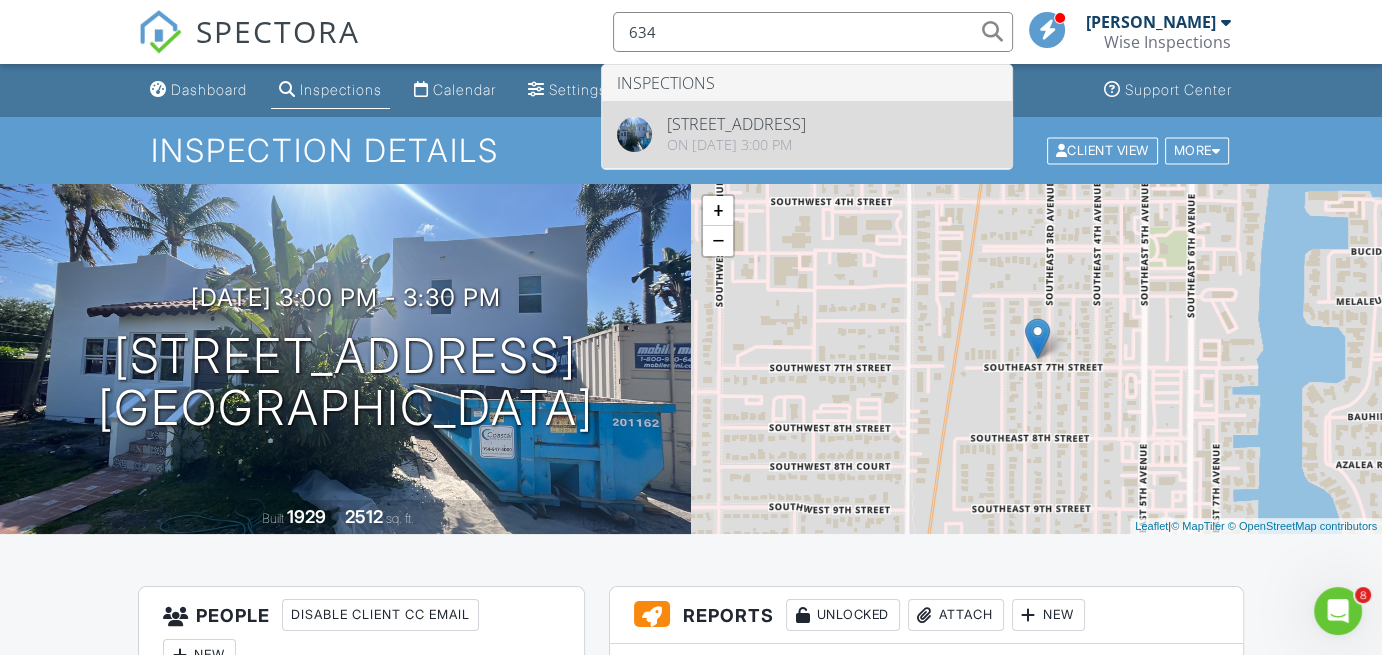 type 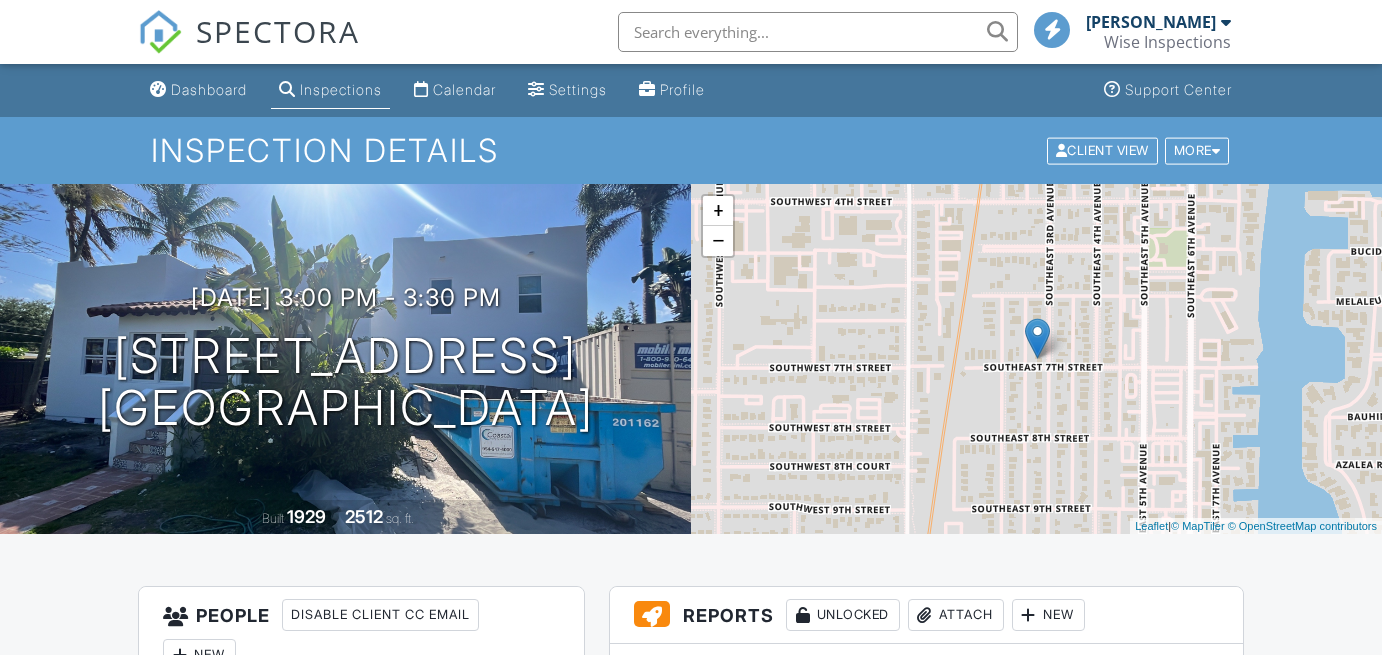 scroll, scrollTop: 0, scrollLeft: 0, axis: both 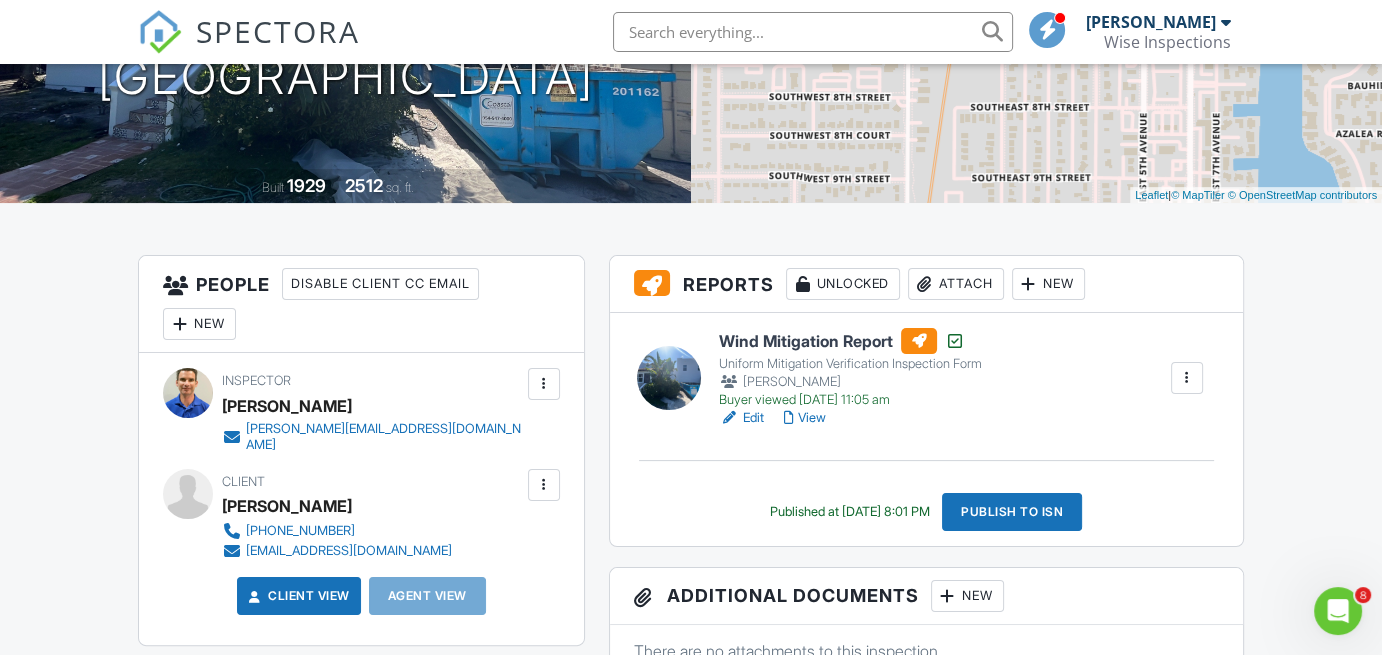 click on "View" at bounding box center (805, 418) 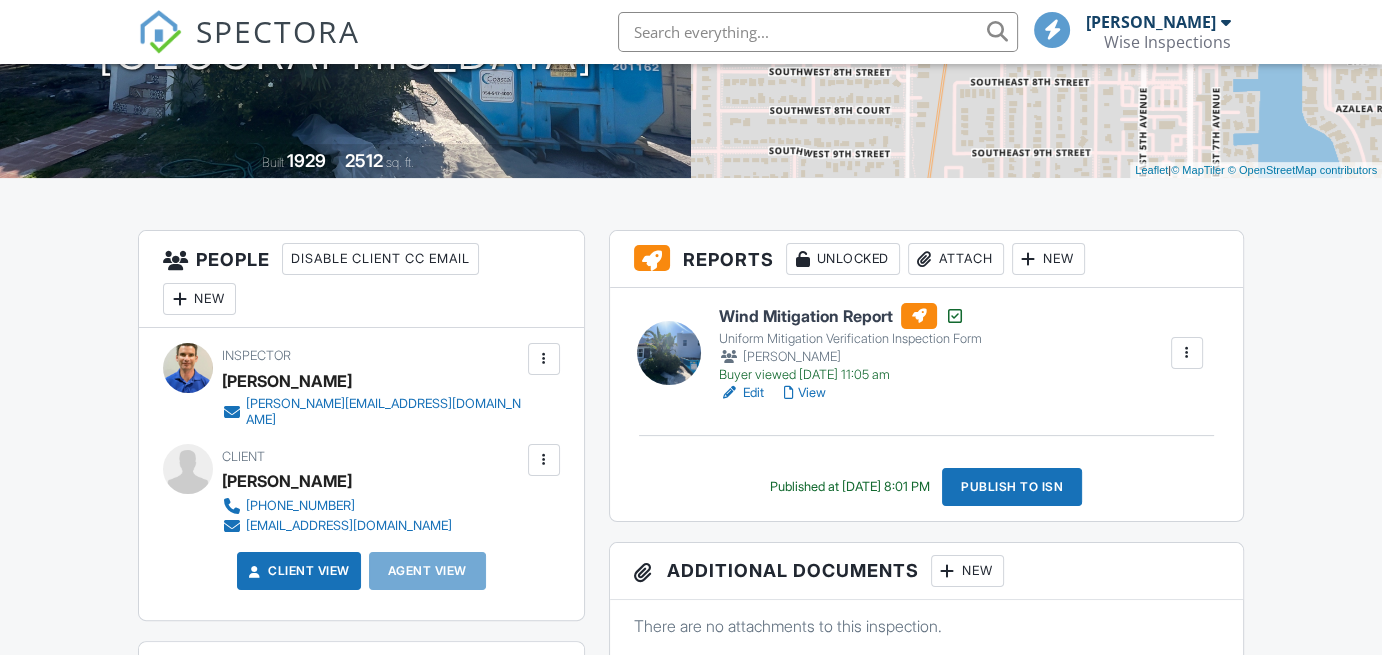 scroll, scrollTop: 356, scrollLeft: 0, axis: vertical 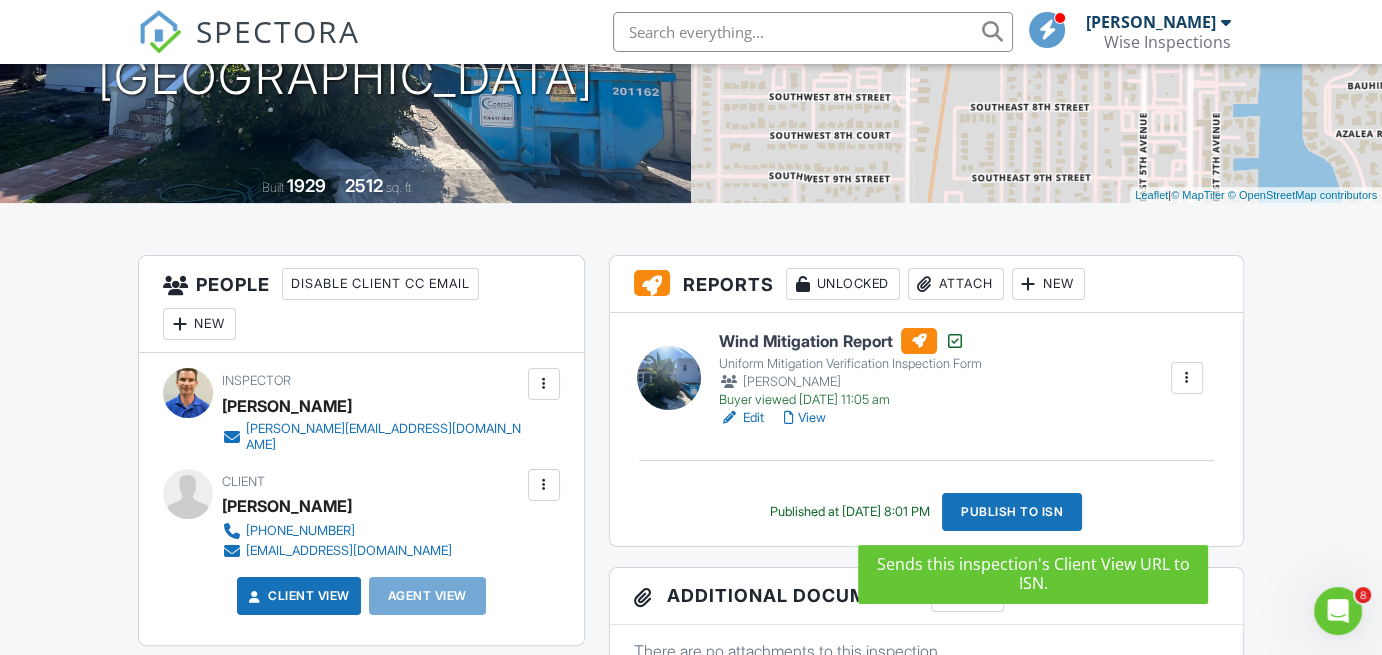 click on "Publish to ISN" at bounding box center (1012, 512) 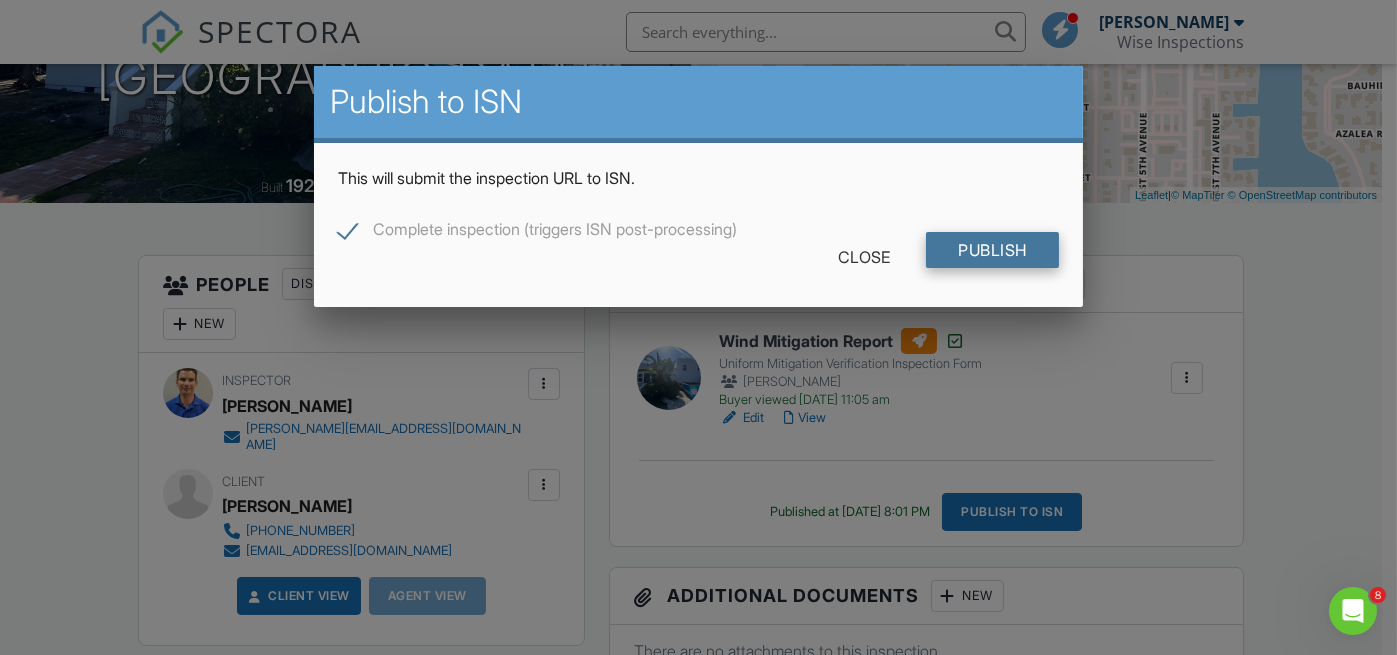 click on "Publish" at bounding box center [992, 250] 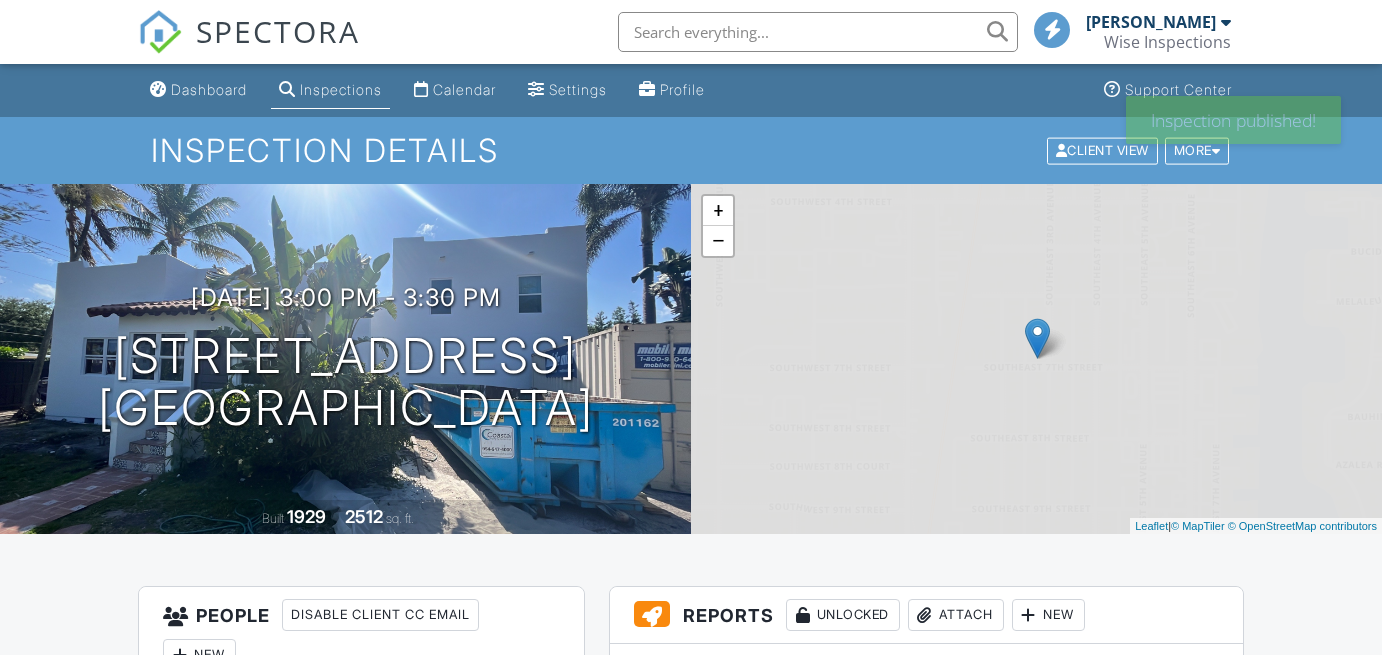 scroll, scrollTop: 0, scrollLeft: 0, axis: both 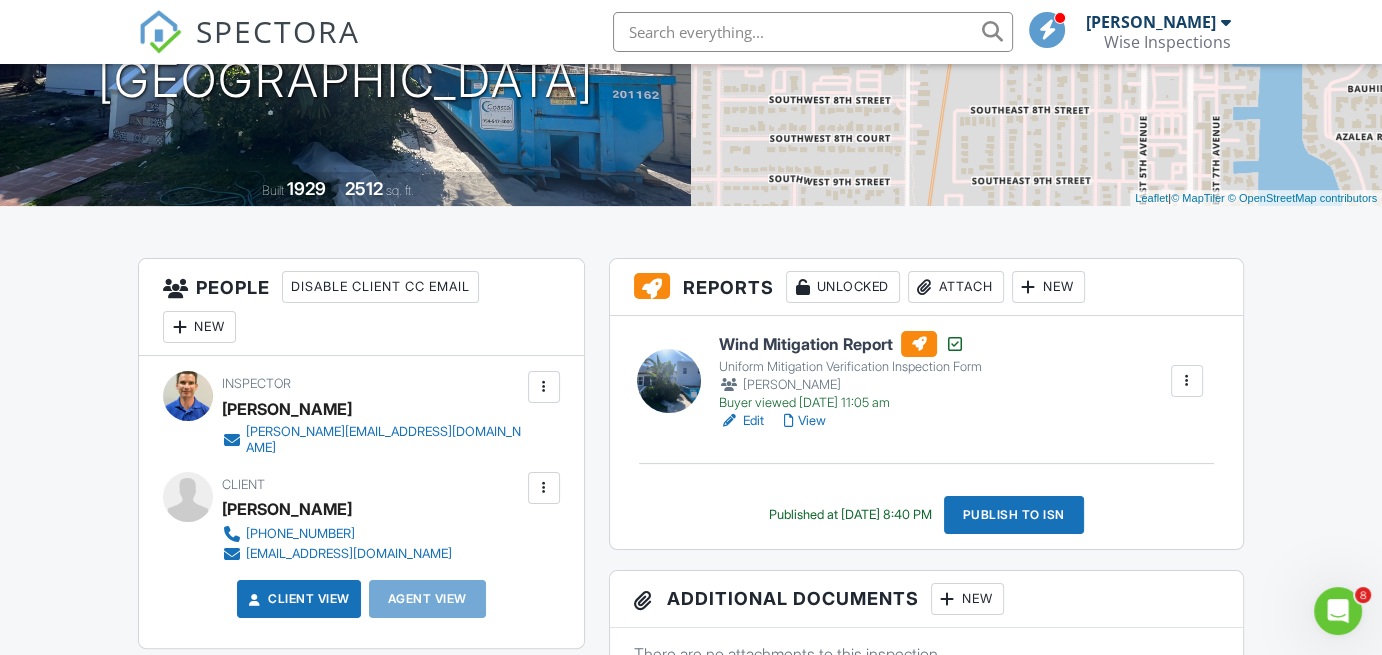 click on "View" at bounding box center [805, 421] 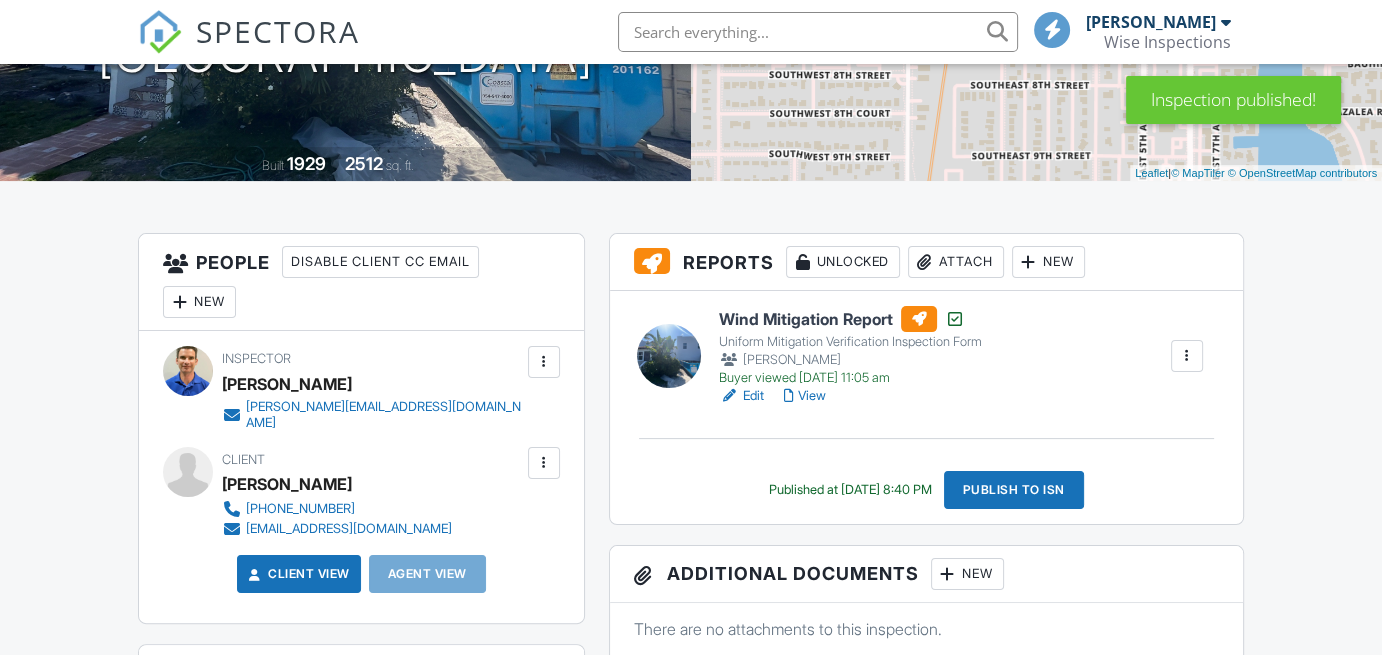 scroll, scrollTop: 353, scrollLeft: 0, axis: vertical 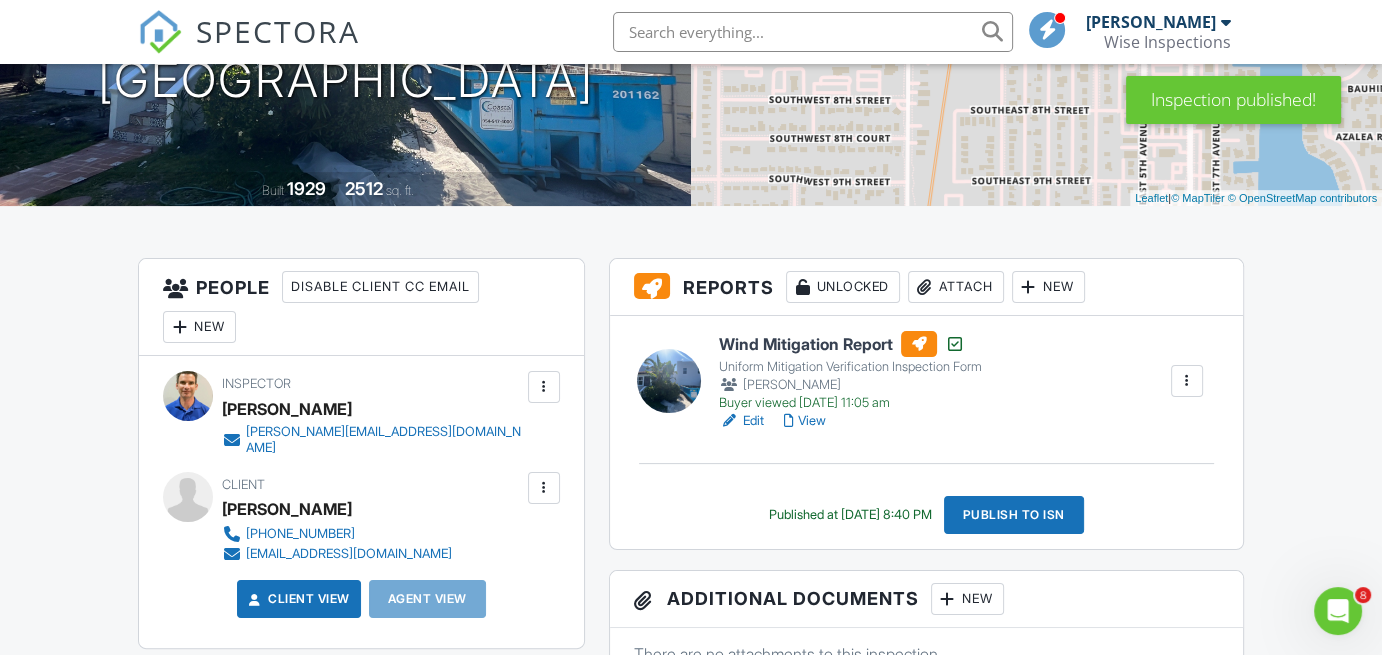 drag, startPoint x: 361, startPoint y: 514, endPoint x: 176, endPoint y: 548, distance: 188.09837 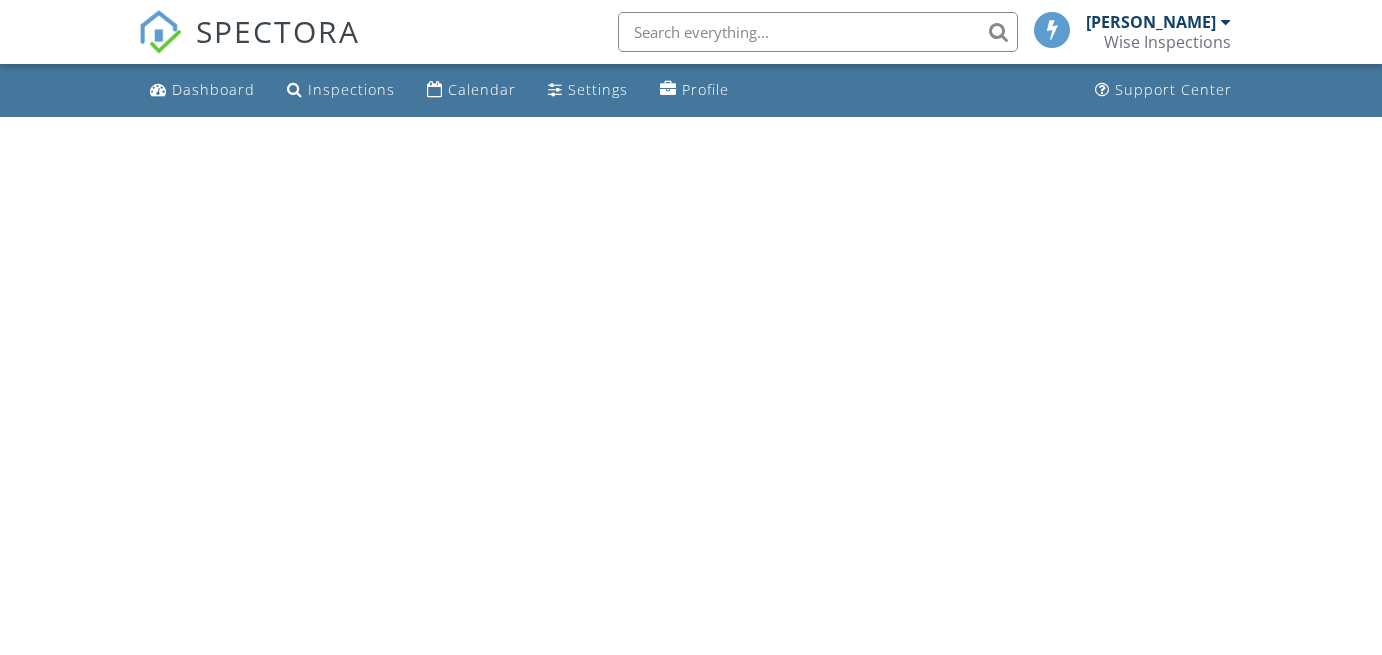 scroll, scrollTop: 0, scrollLeft: 0, axis: both 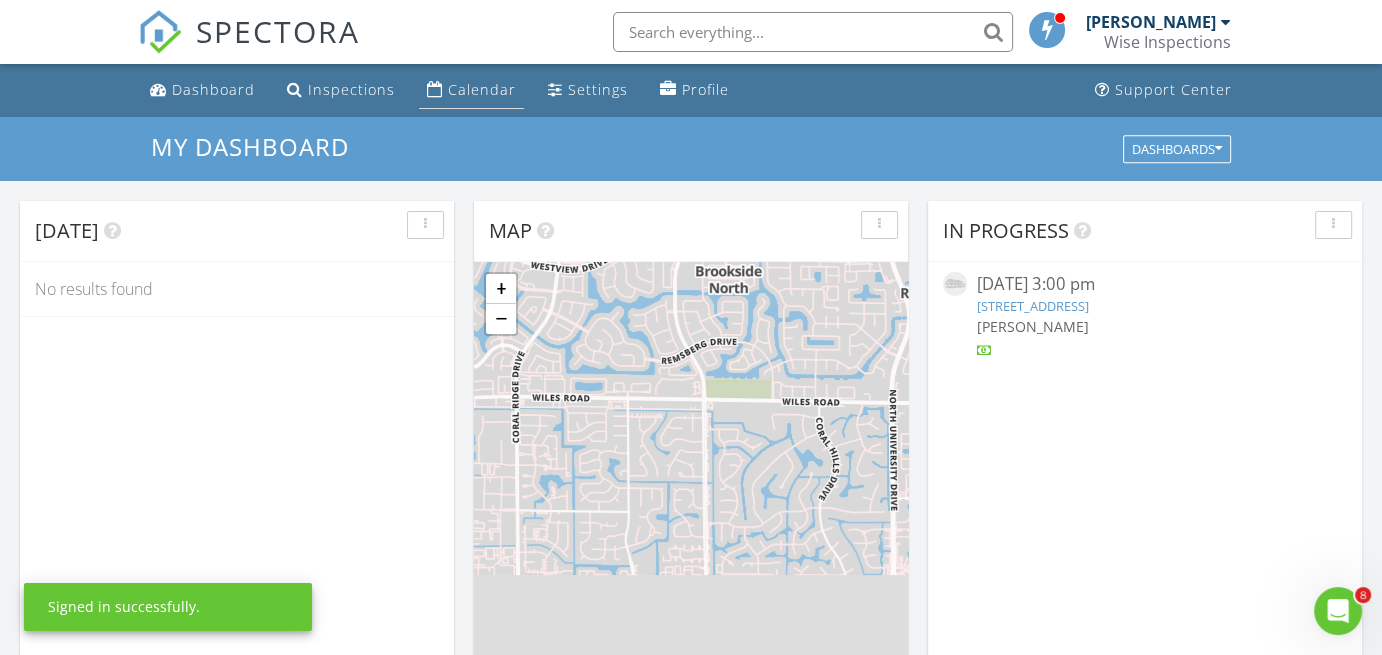 click on "Calendar" at bounding box center [482, 89] 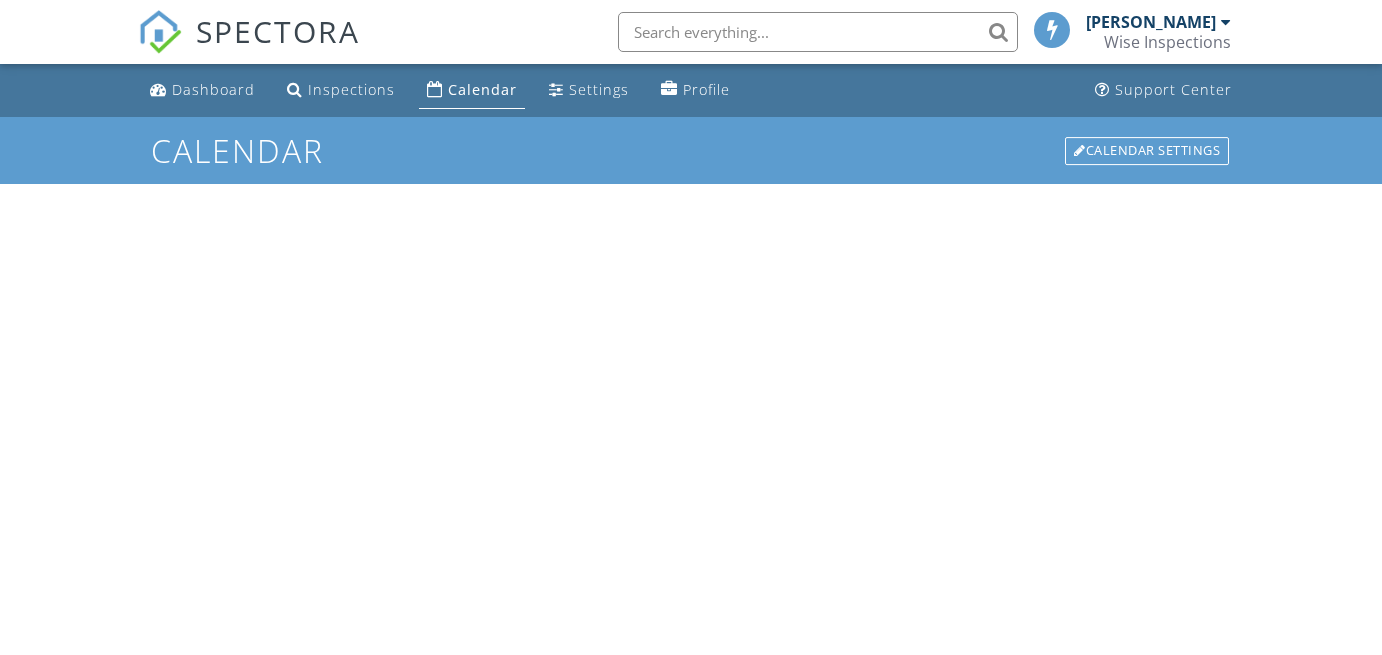 scroll, scrollTop: 0, scrollLeft: 0, axis: both 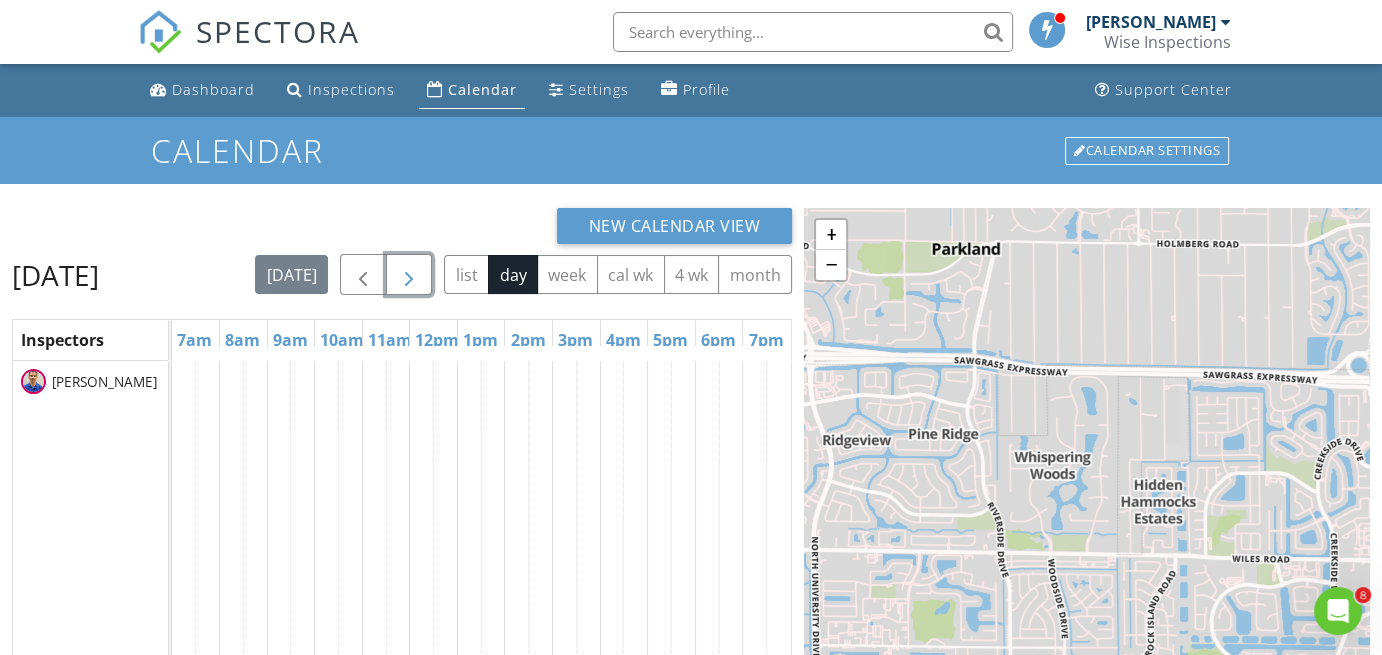 click at bounding box center (409, 274) 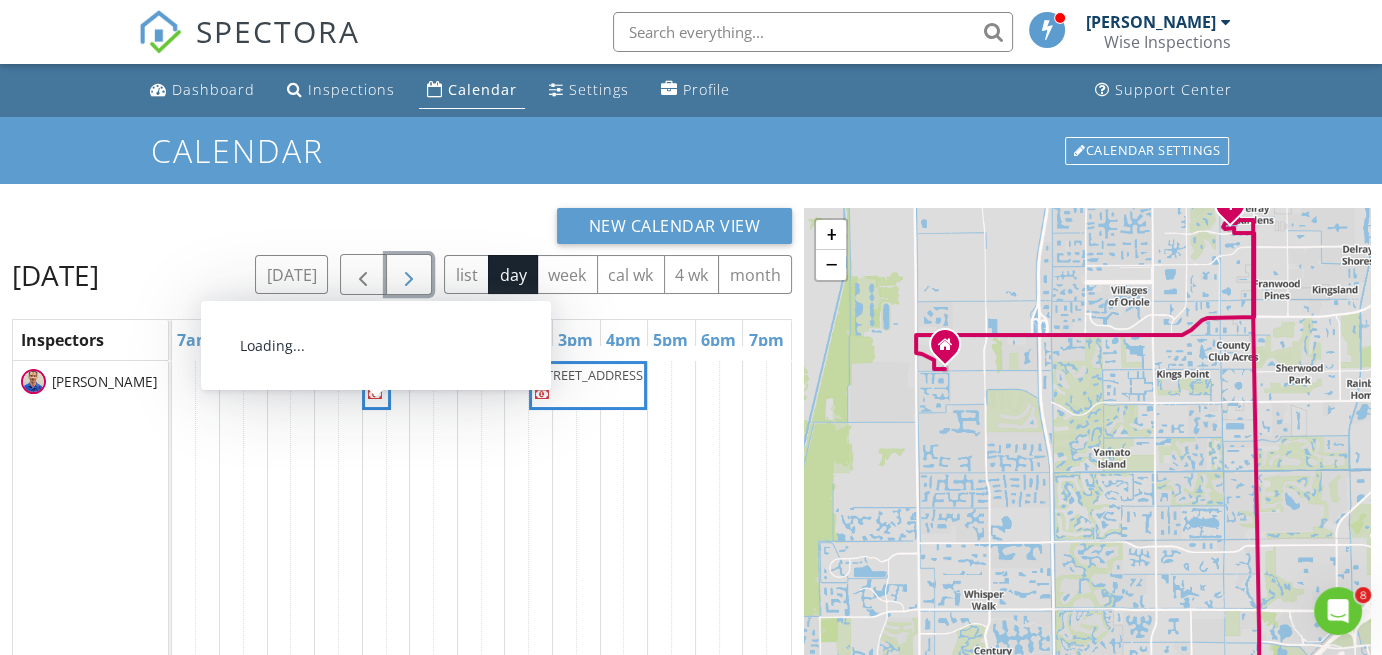 click on "5530 Grande Palm Cir, Delray Beach 33484" at bounding box center [424, 375] 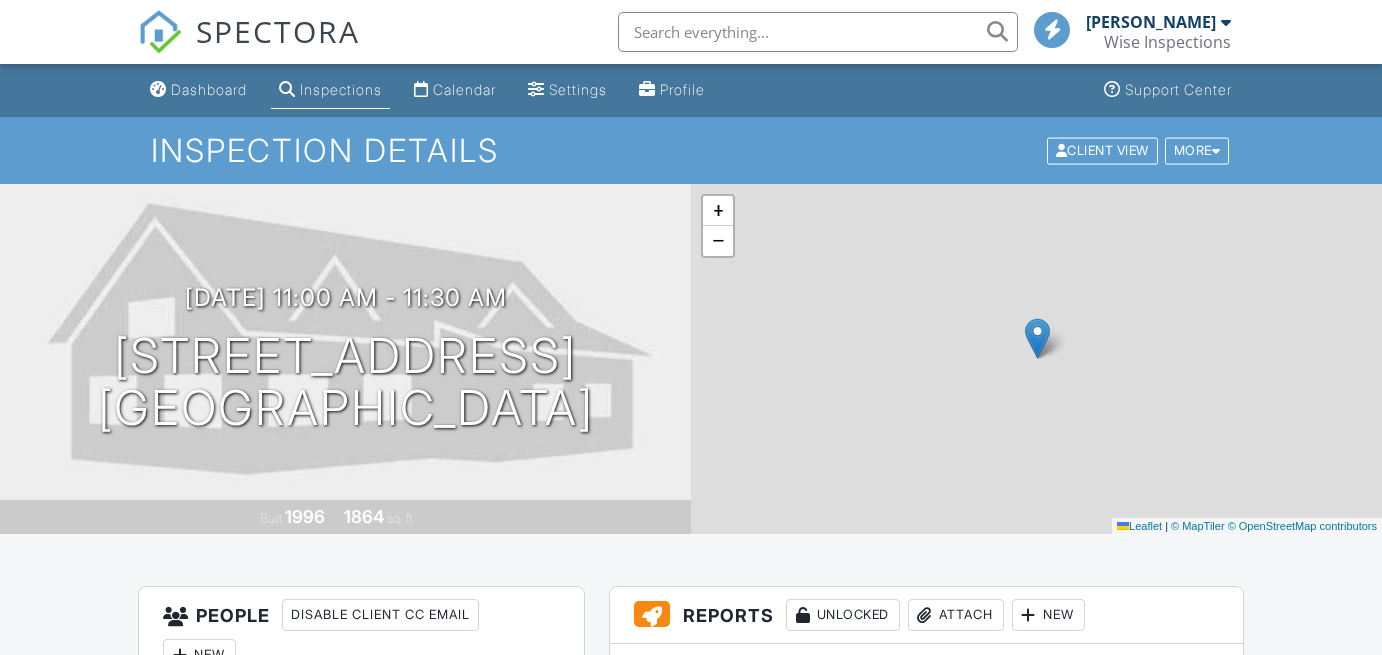 scroll, scrollTop: 0, scrollLeft: 0, axis: both 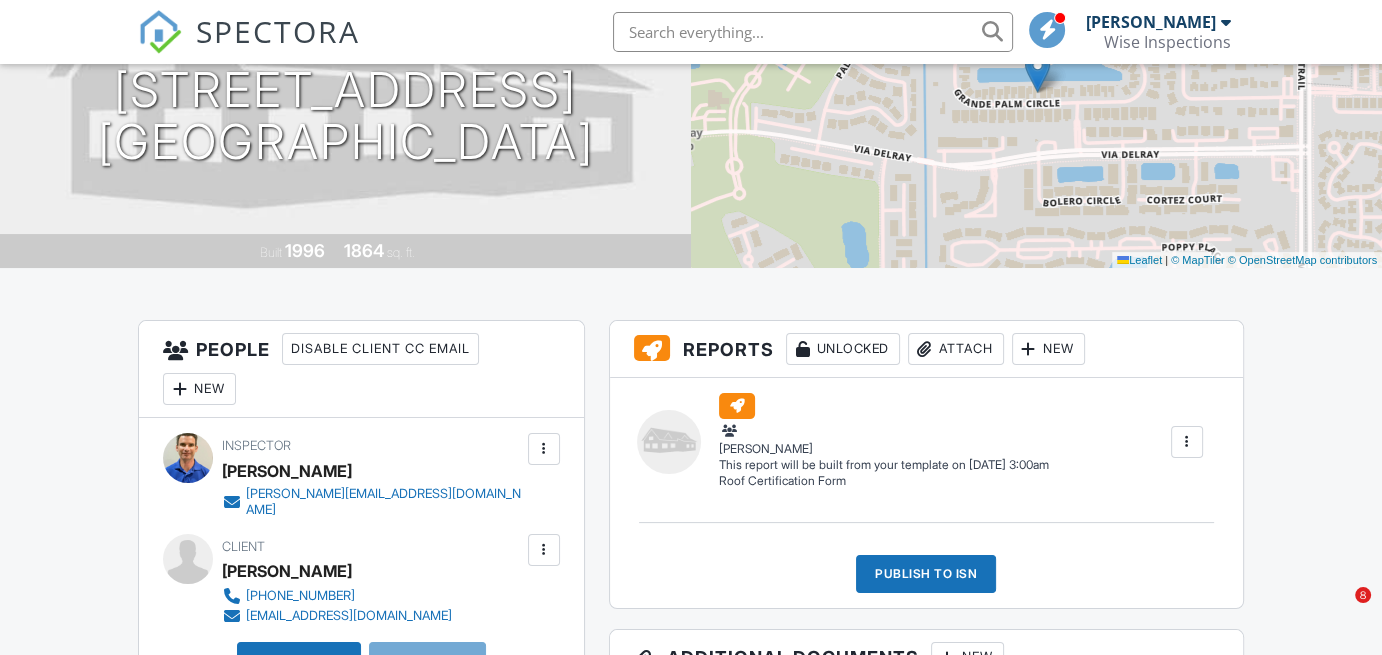 drag, startPoint x: 1386, startPoint y: 101, endPoint x: 1385, endPoint y: 173, distance: 72.00694 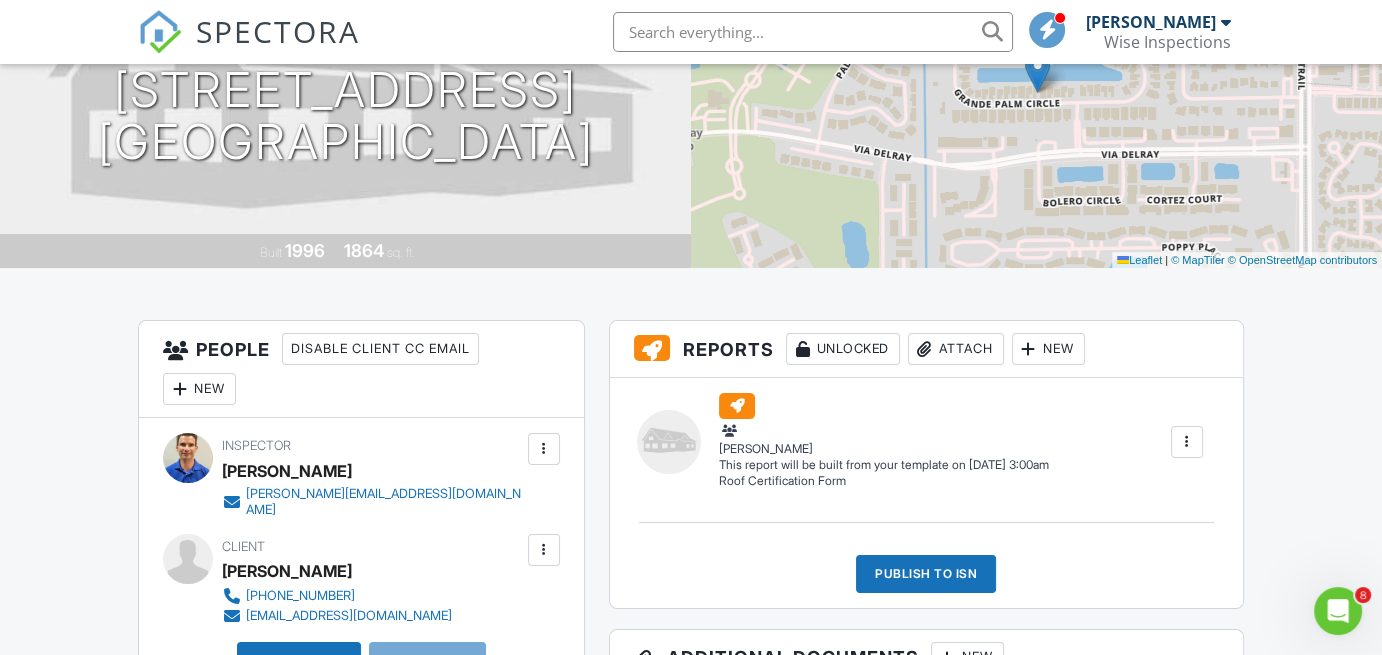 scroll, scrollTop: 0, scrollLeft: 0, axis: both 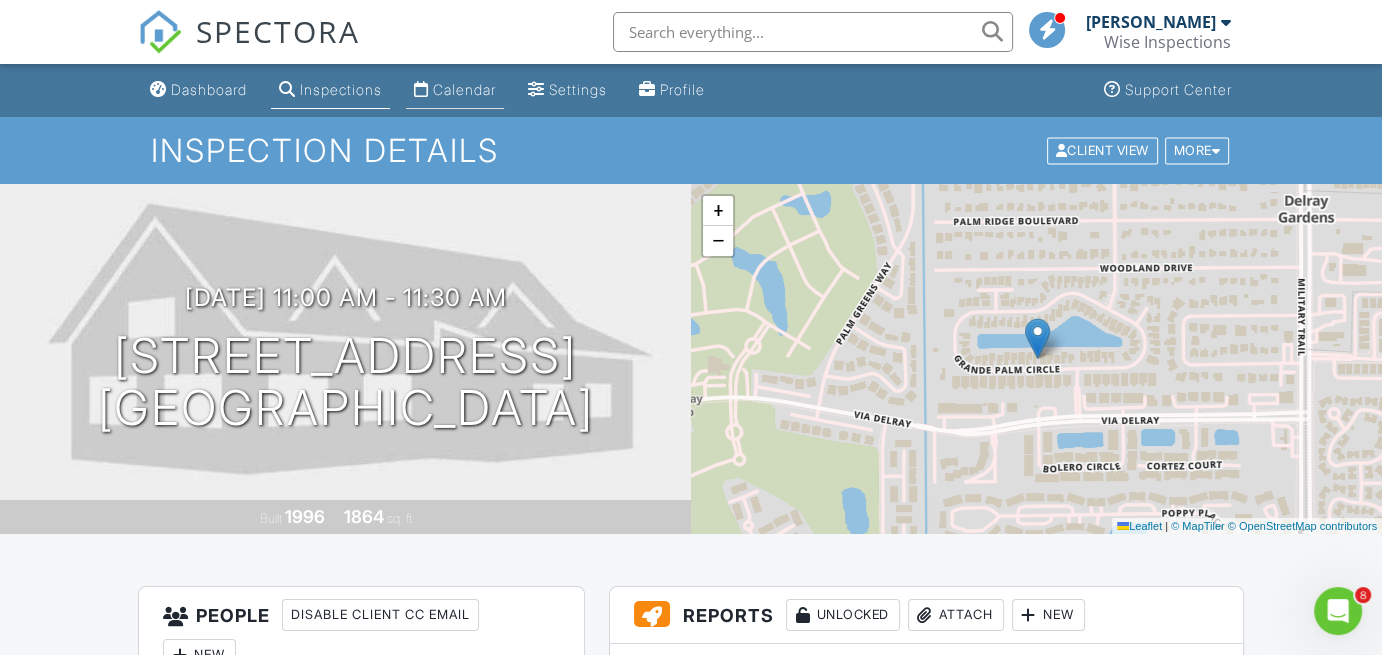 click on "Calendar" at bounding box center [464, 89] 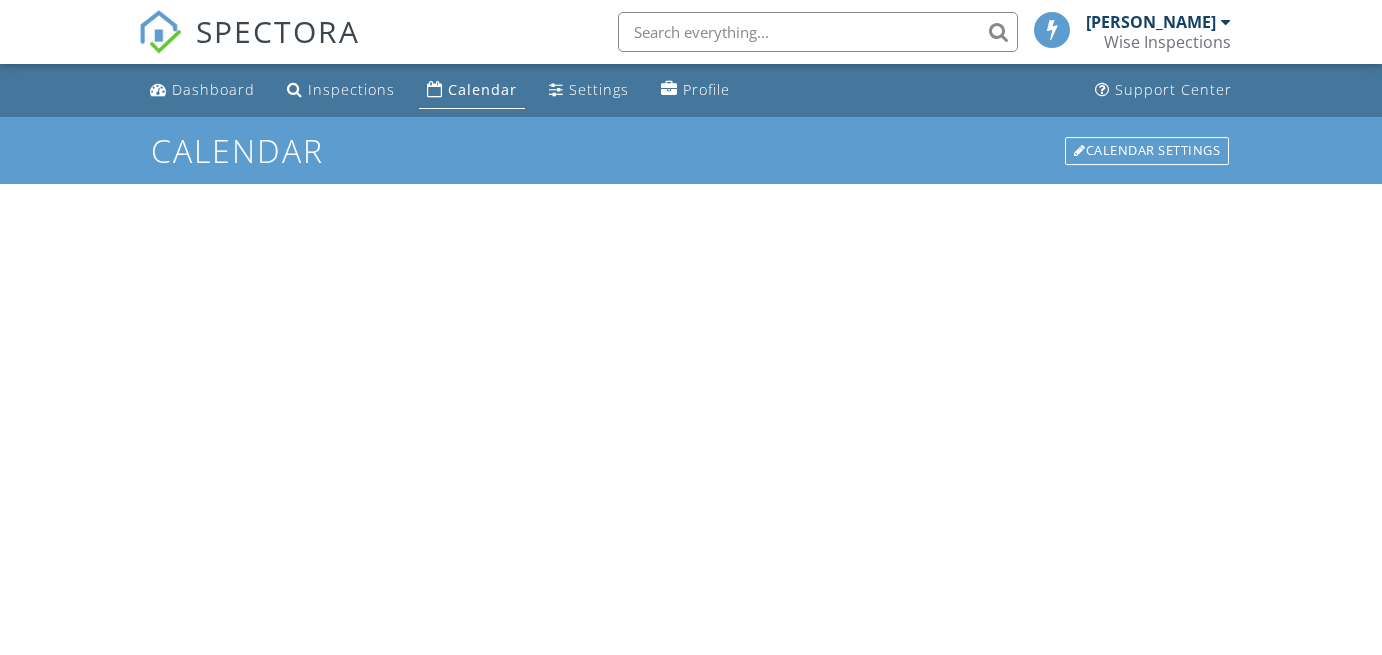 scroll, scrollTop: 0, scrollLeft: 0, axis: both 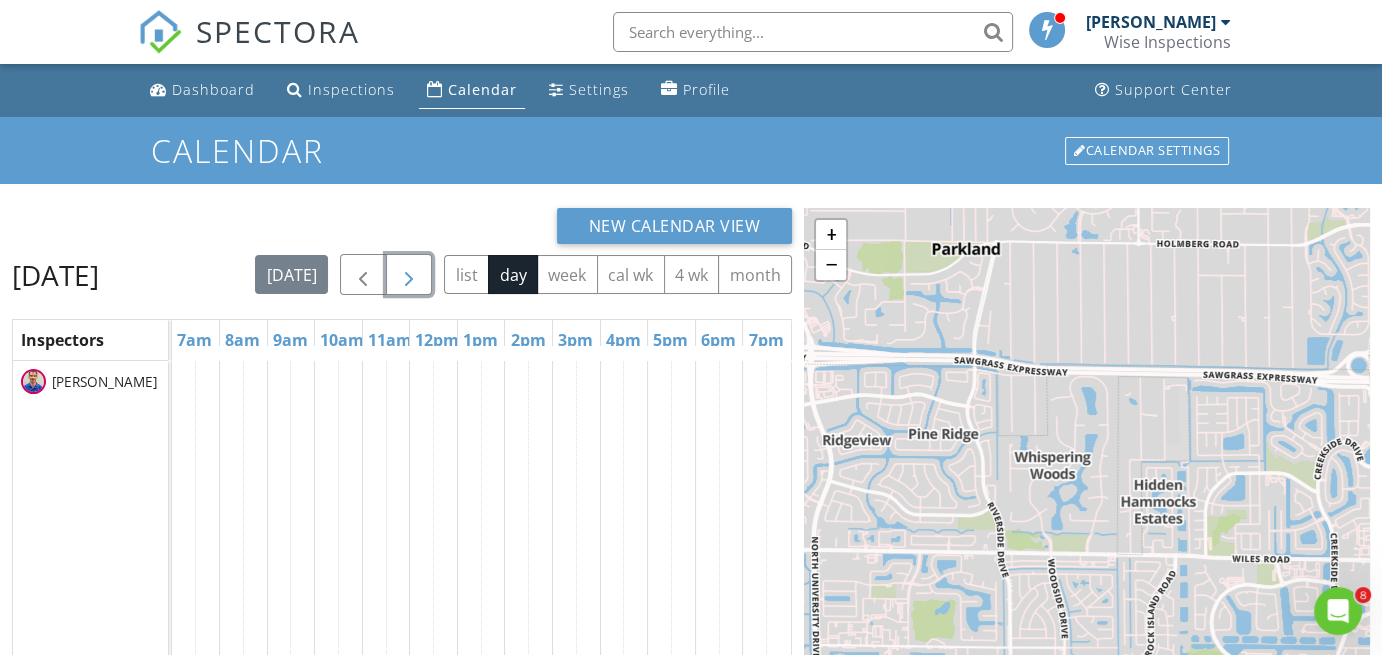 click at bounding box center [409, 275] 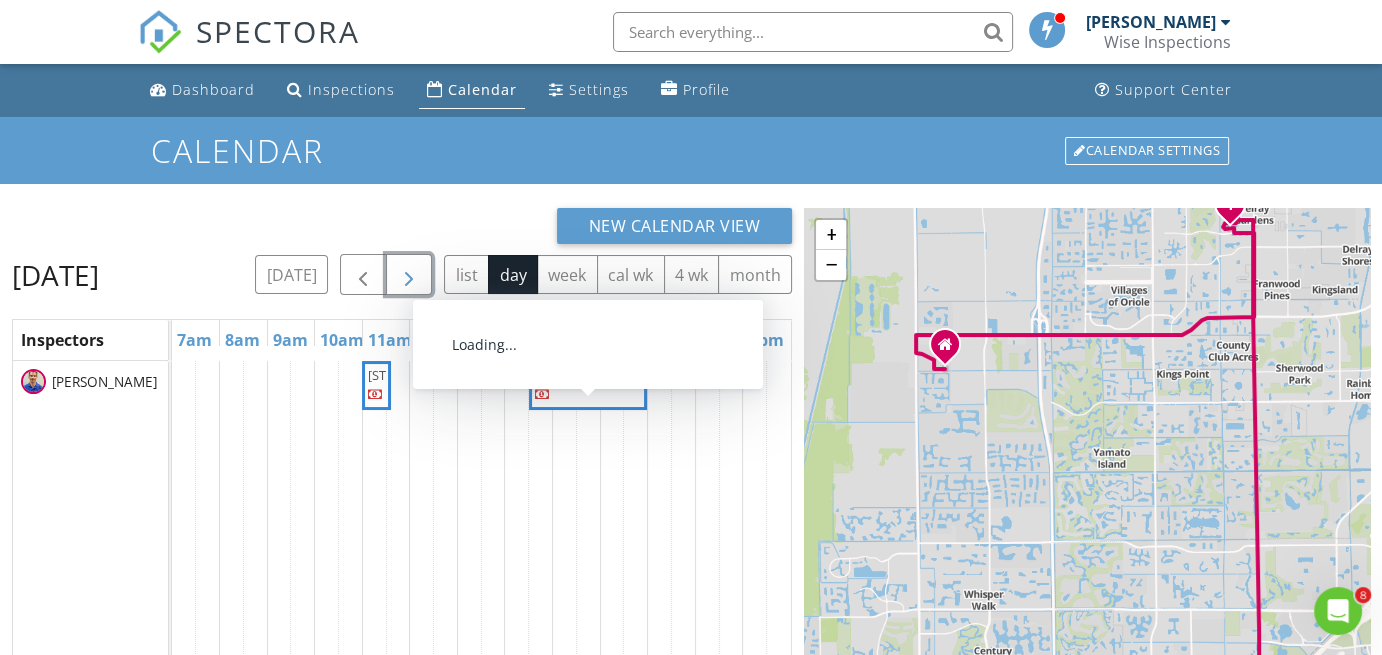 click on "7572 Regency Lake Dr Apt 601, Boca Raton 33433" at bounding box center (591, 375) 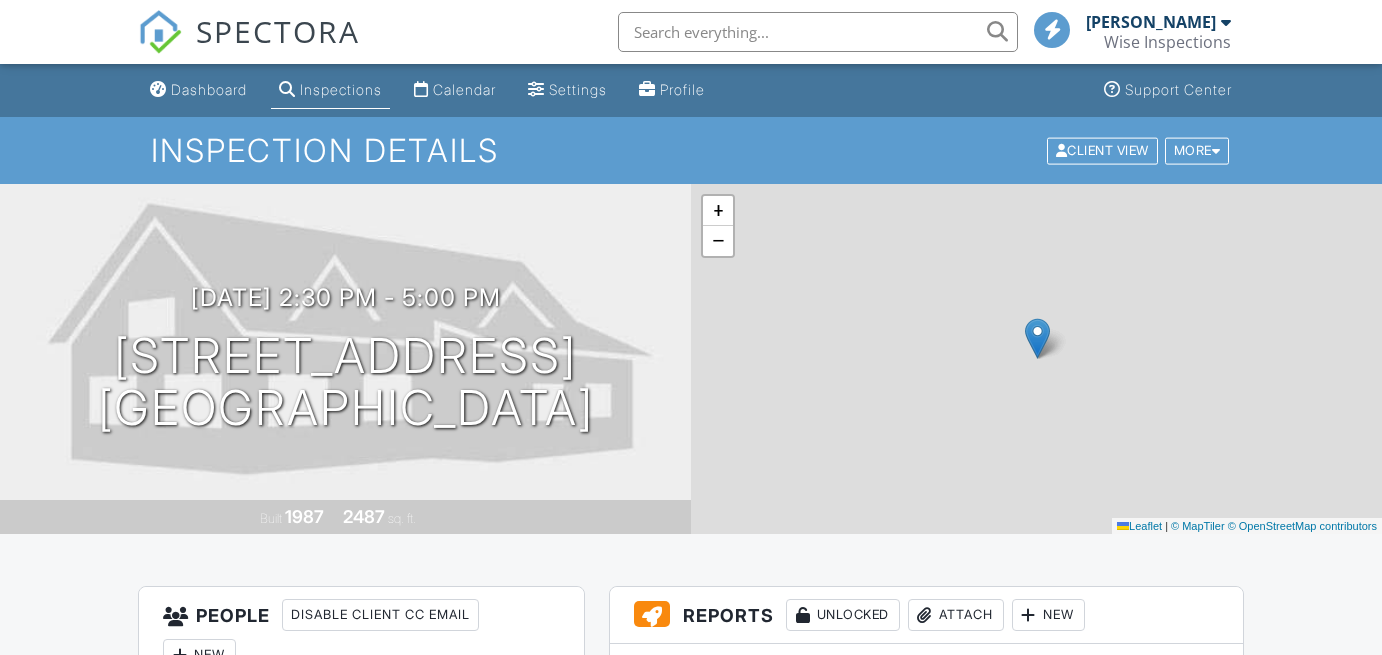scroll, scrollTop: 0, scrollLeft: 0, axis: both 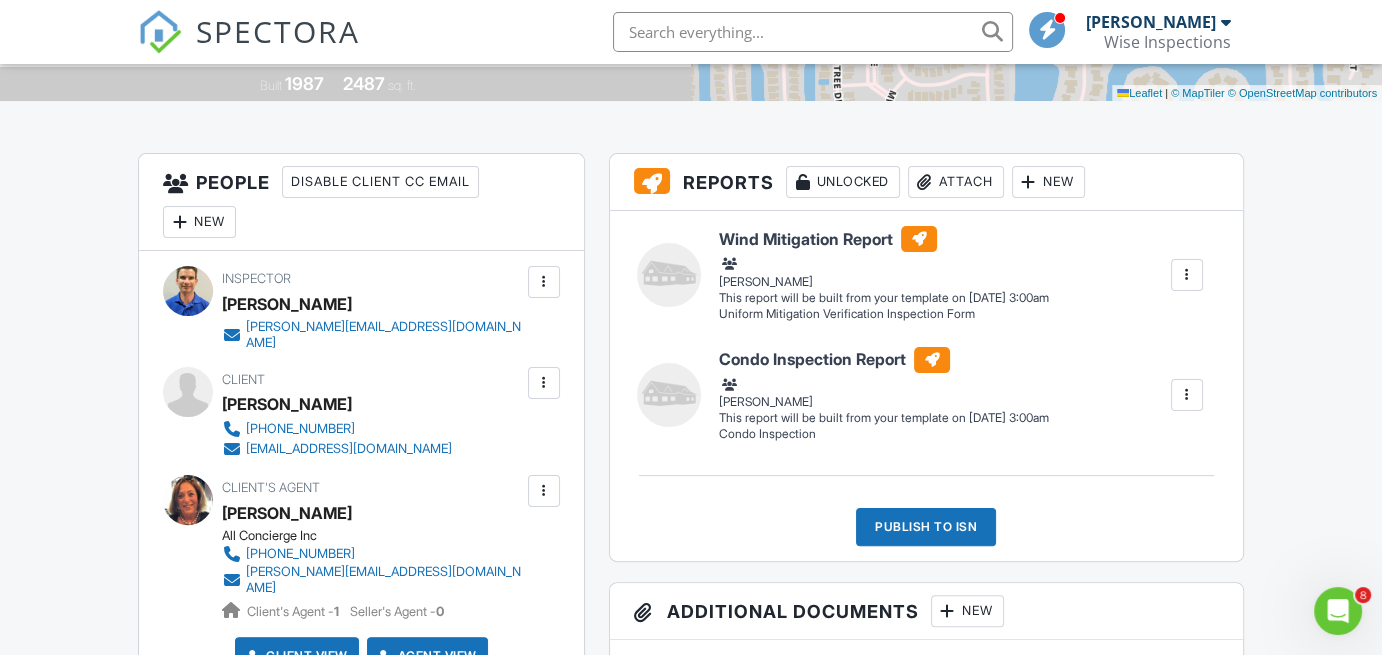 click on "New" at bounding box center [1048, 182] 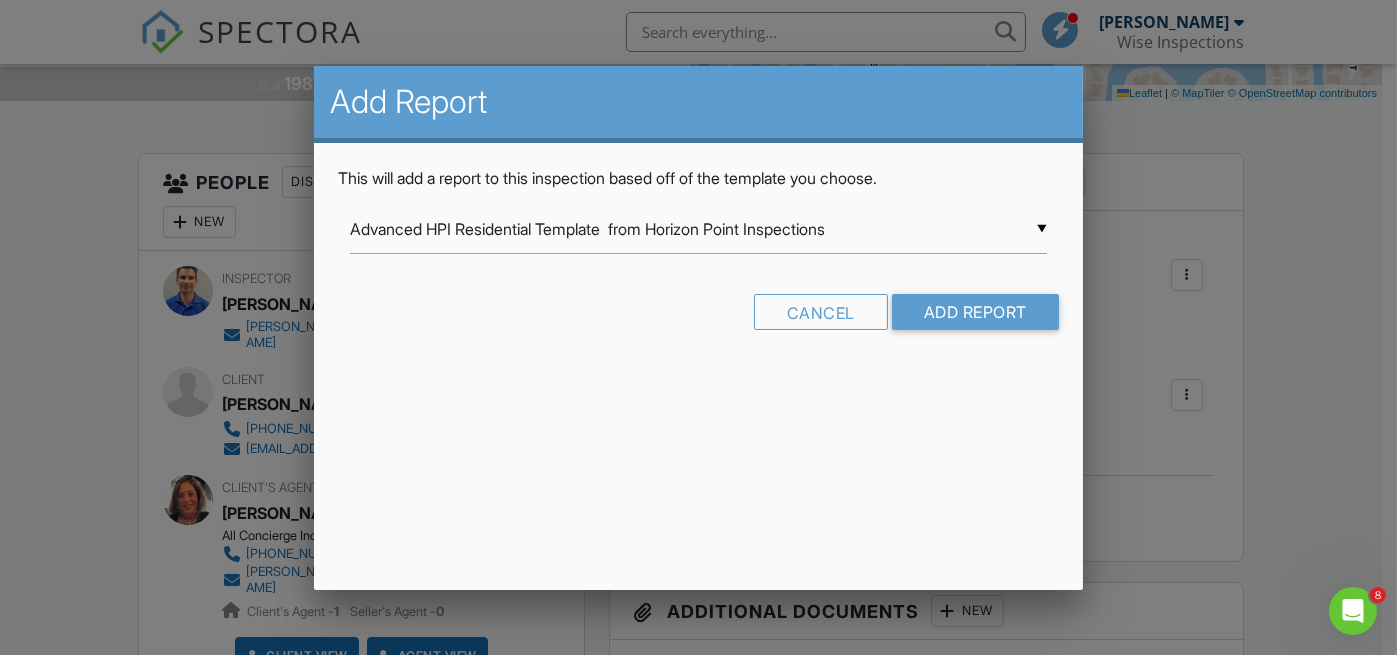 click on "▼ Advanced HPI Residential Template  from Horizon Point Inspections Advanced HPI Residential Template  from Horizon Point Inspections  COMMERCIAL PROPERTY INSPECTION Condo Inspection General Inspection General Inspection - Greg's Copy Multi-Family Inspection Pool Inspection TRAINING Condo Inspection  TRAINING General Inspection  Indoor Air Quality Inspection Mold Assessment Mold - Post Remedial Verification CCPIA Template Commercial from Grand Home Inspection Florida 4-Point Inspection Form (2025)  (HIP Import) Roof Certification Form Sewer Lateral Inspection Termite Inspection (WDO) TRAINING 4-Point Inspection Form TRAINING Wind Mitigation Inspection  Uniform Mitigation Verification Inspection Form  Advanced HPI Residential Template  from Horizon Point Inspections
COMMERCIAL PROPERTY INSPECTION
Condo Inspection
General Inspection
General Inspection - Greg's Copy
Multi-Family Inspection
Pool Inspection
TRAINING Condo Inspection
TRAINING General Inspection
Indoor Air Quality Inspection" at bounding box center [698, 229] 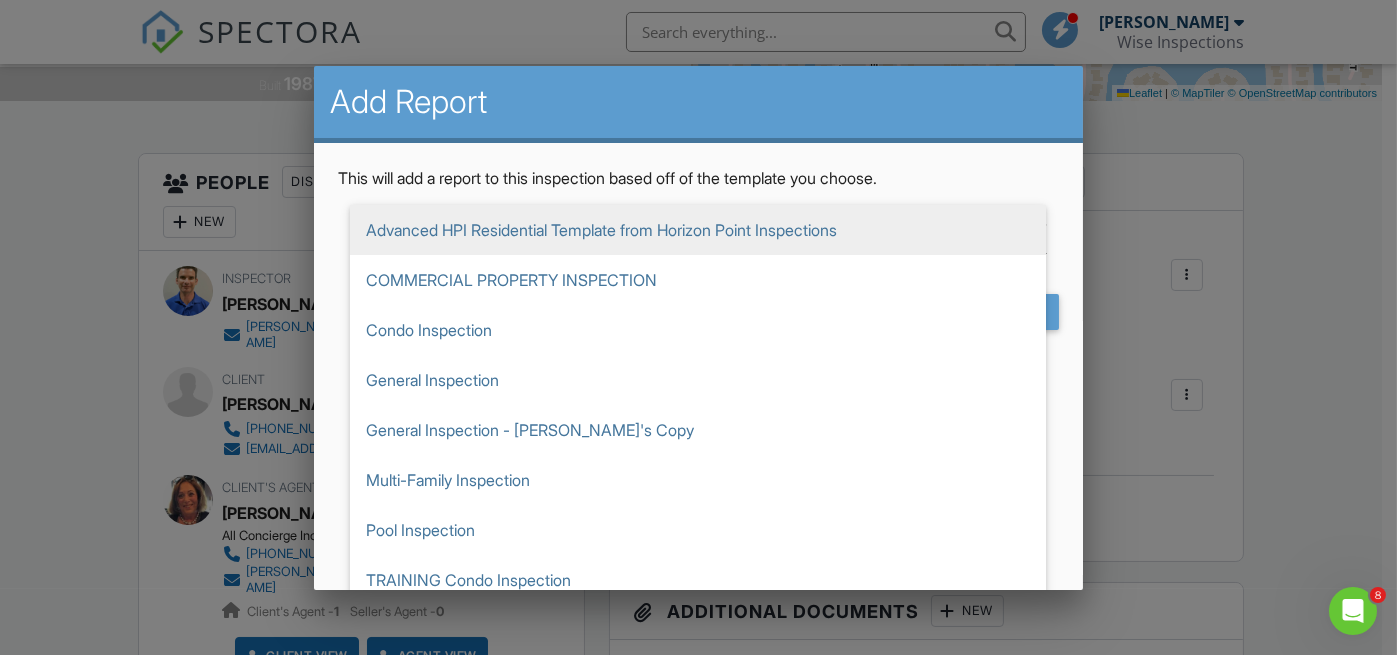 scroll, scrollTop: 65, scrollLeft: 0, axis: vertical 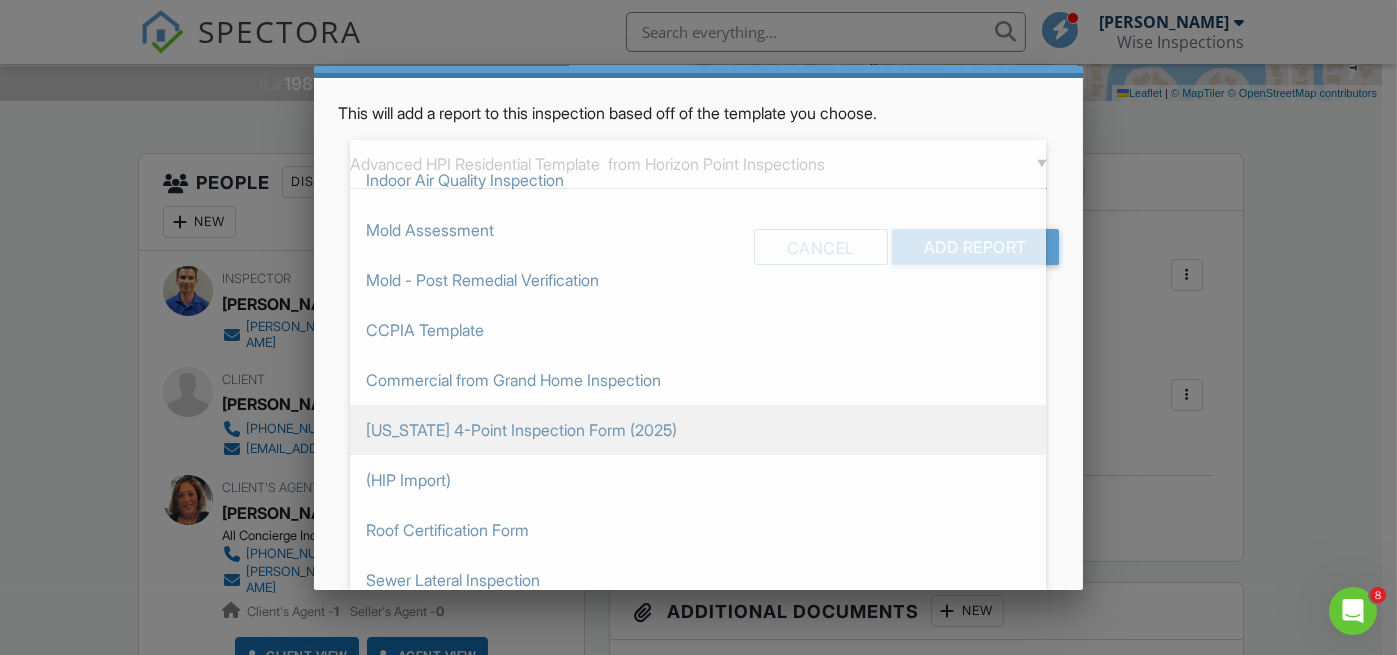click on "Florida 4-Point Inspection Form (2025)" at bounding box center (698, 430) 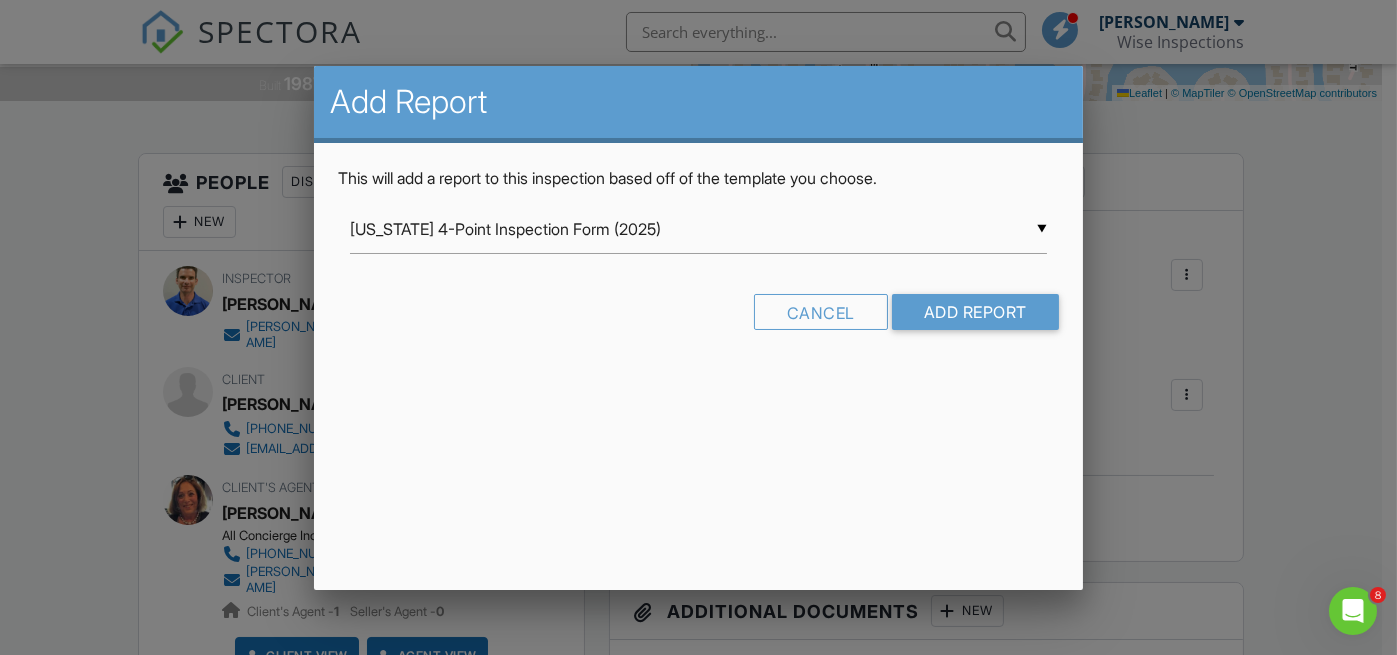 scroll, scrollTop: 0, scrollLeft: 0, axis: both 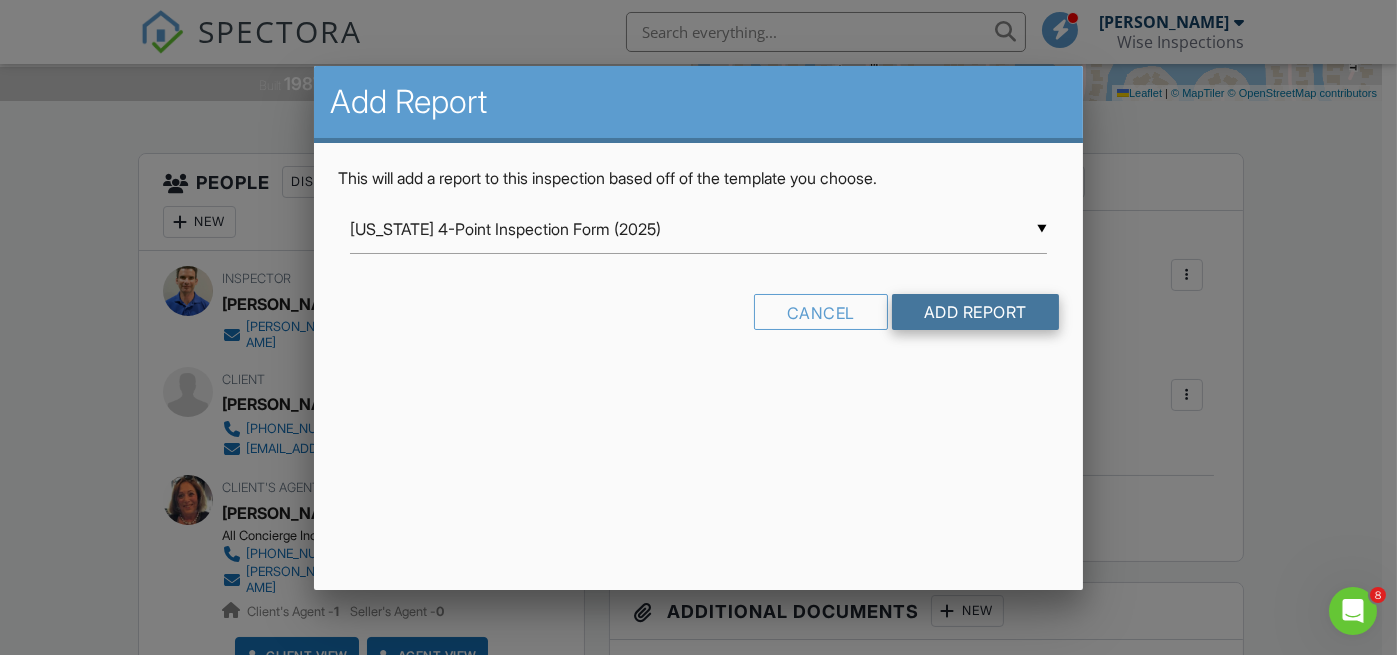 click on "Add Report" at bounding box center [975, 312] 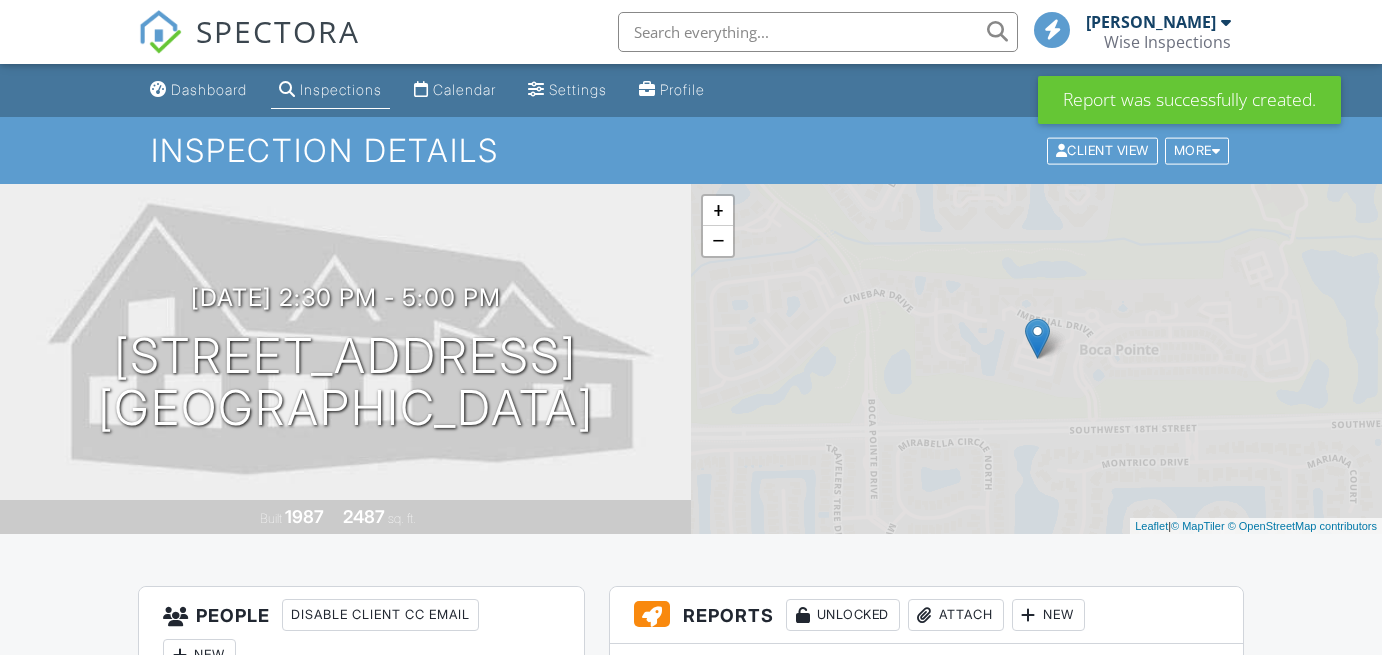 scroll, scrollTop: 0, scrollLeft: 0, axis: both 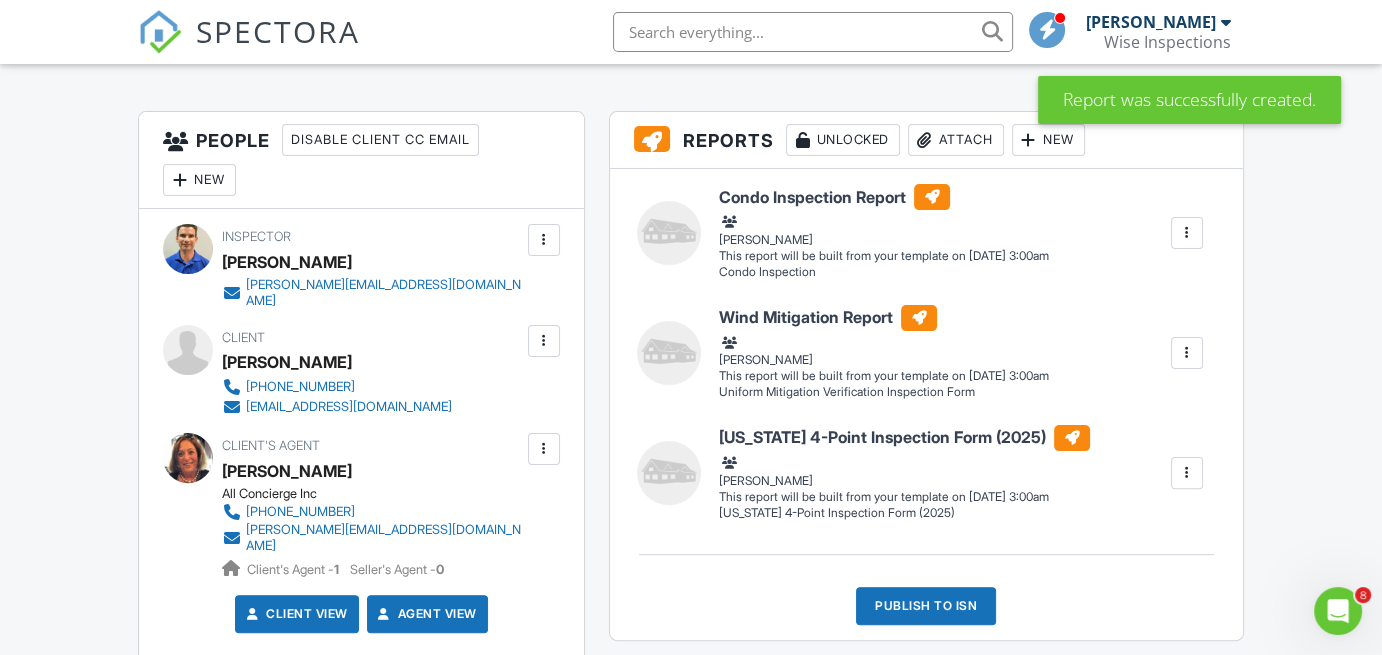 click at bounding box center (1187, 233) 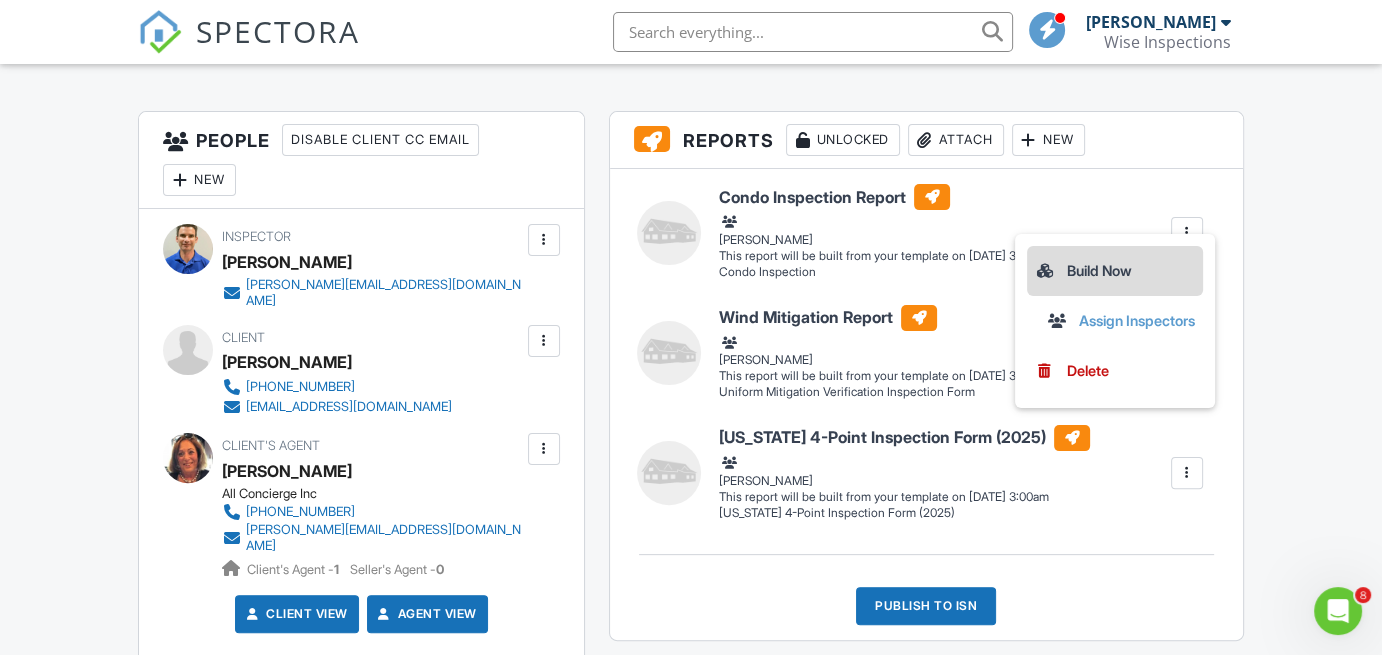 click on "Build Now" at bounding box center [1115, 271] 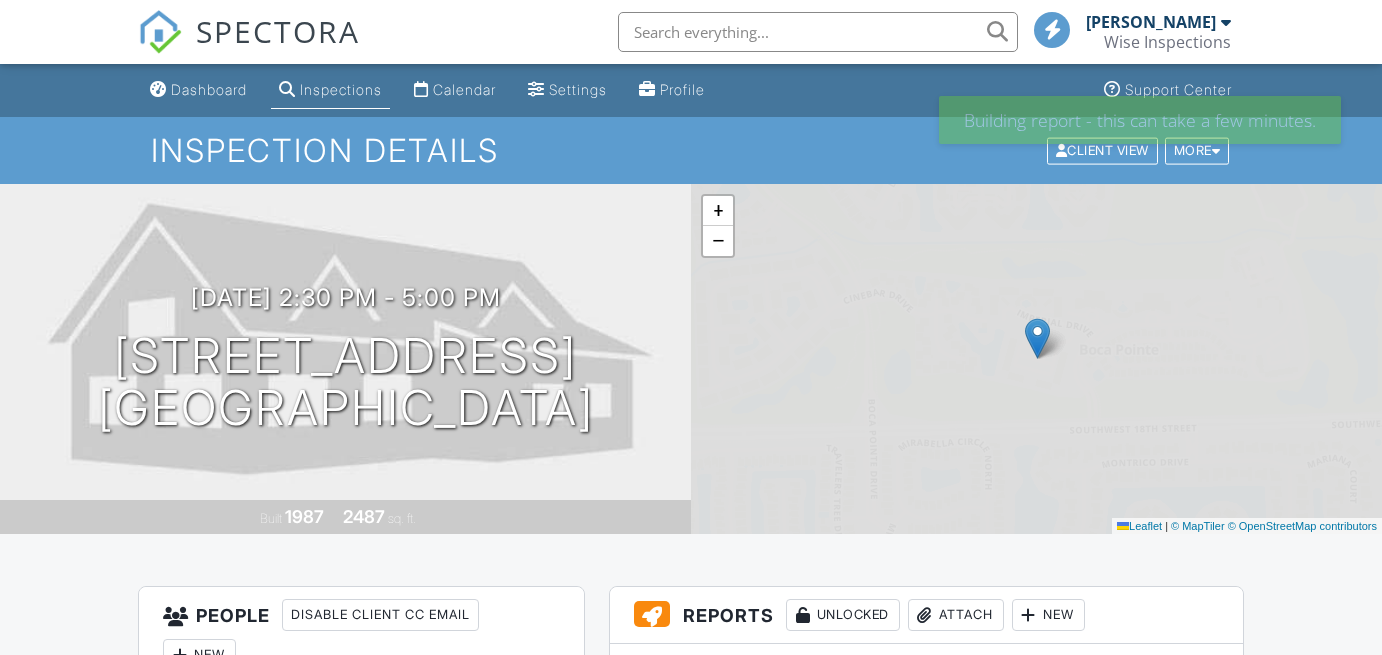 scroll, scrollTop: 0, scrollLeft: 0, axis: both 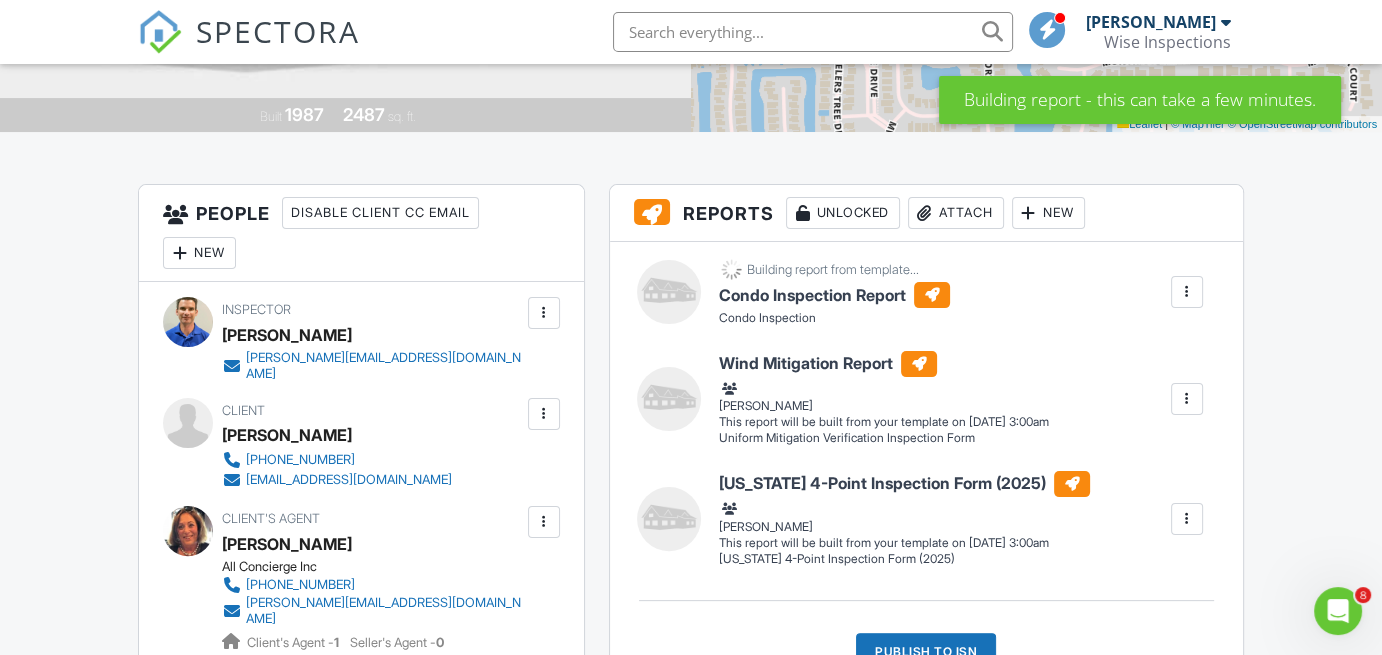 click at bounding box center [1187, 399] 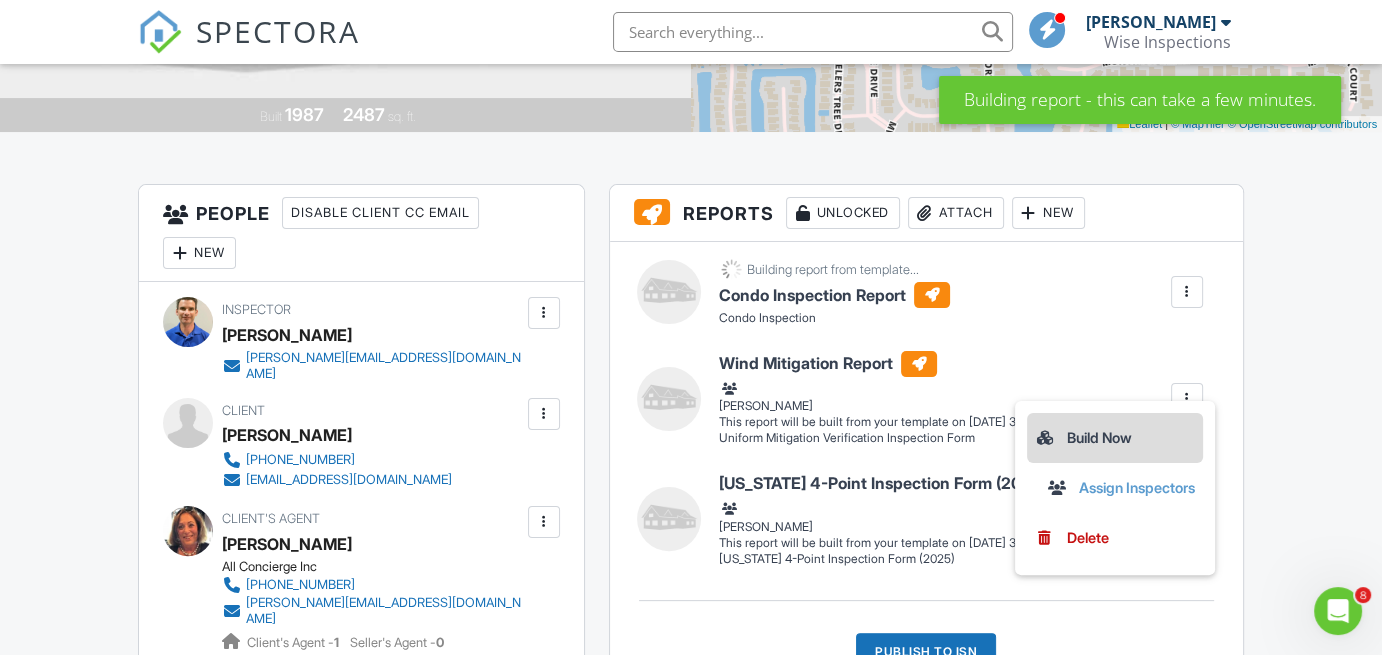 click on "Build Now" at bounding box center (1115, 438) 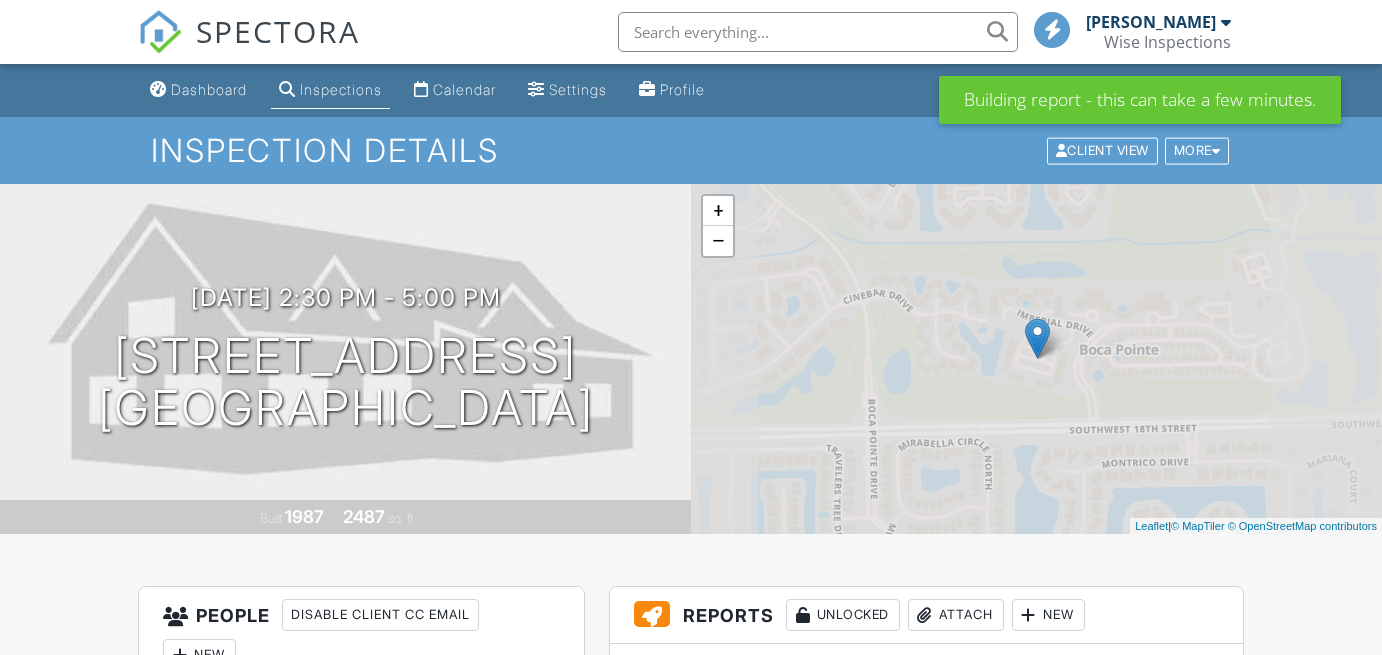scroll, scrollTop: 0, scrollLeft: 0, axis: both 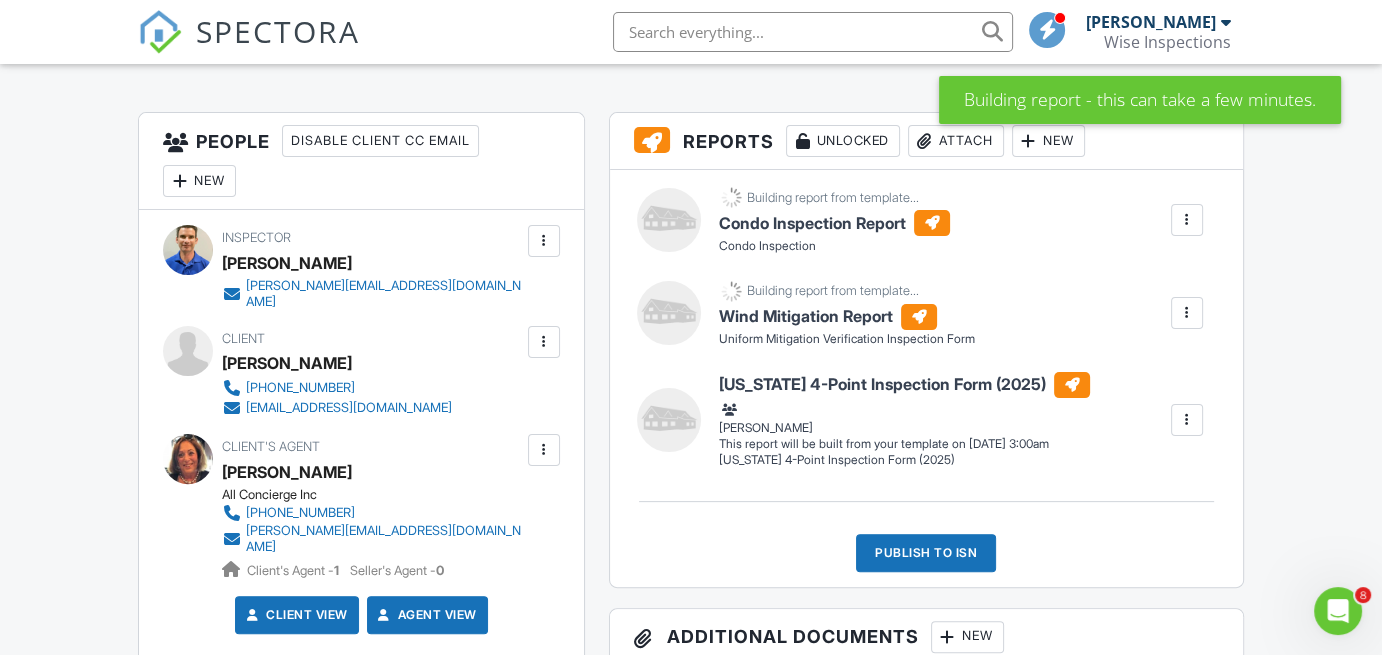 click at bounding box center [1187, 420] 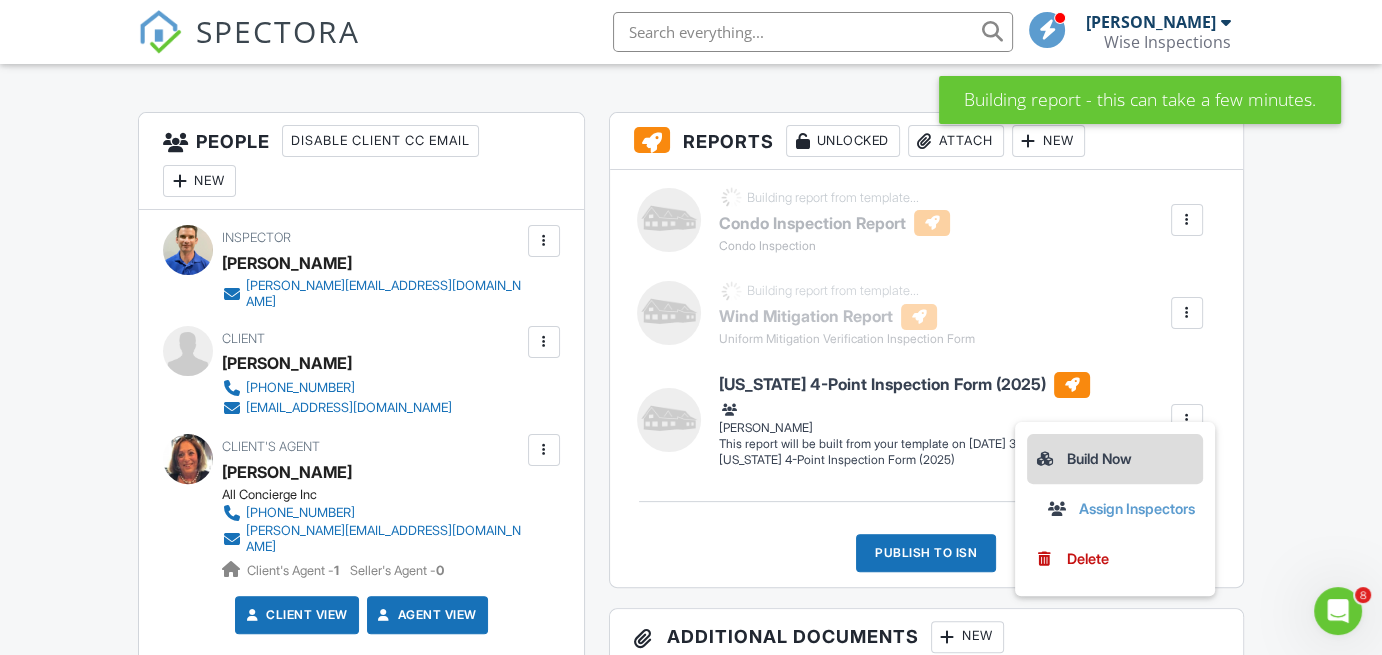 click on "Build Now" at bounding box center [1115, 459] 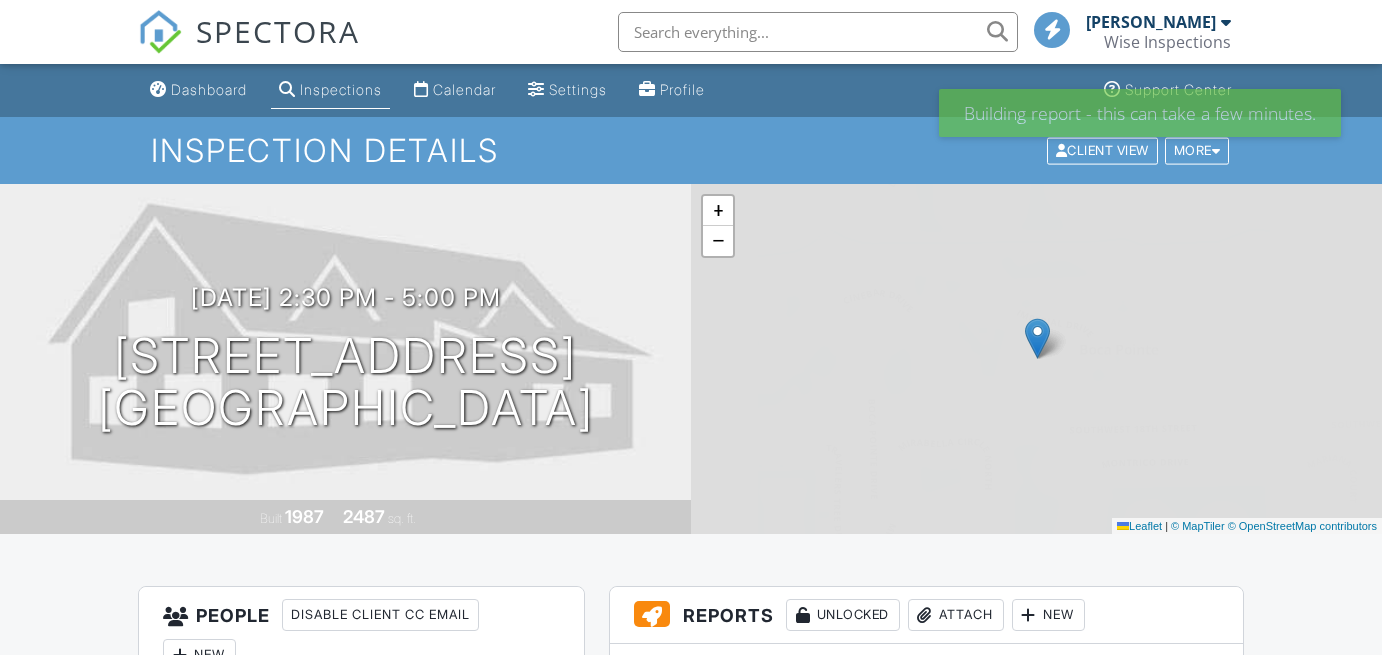 scroll, scrollTop: 0, scrollLeft: 0, axis: both 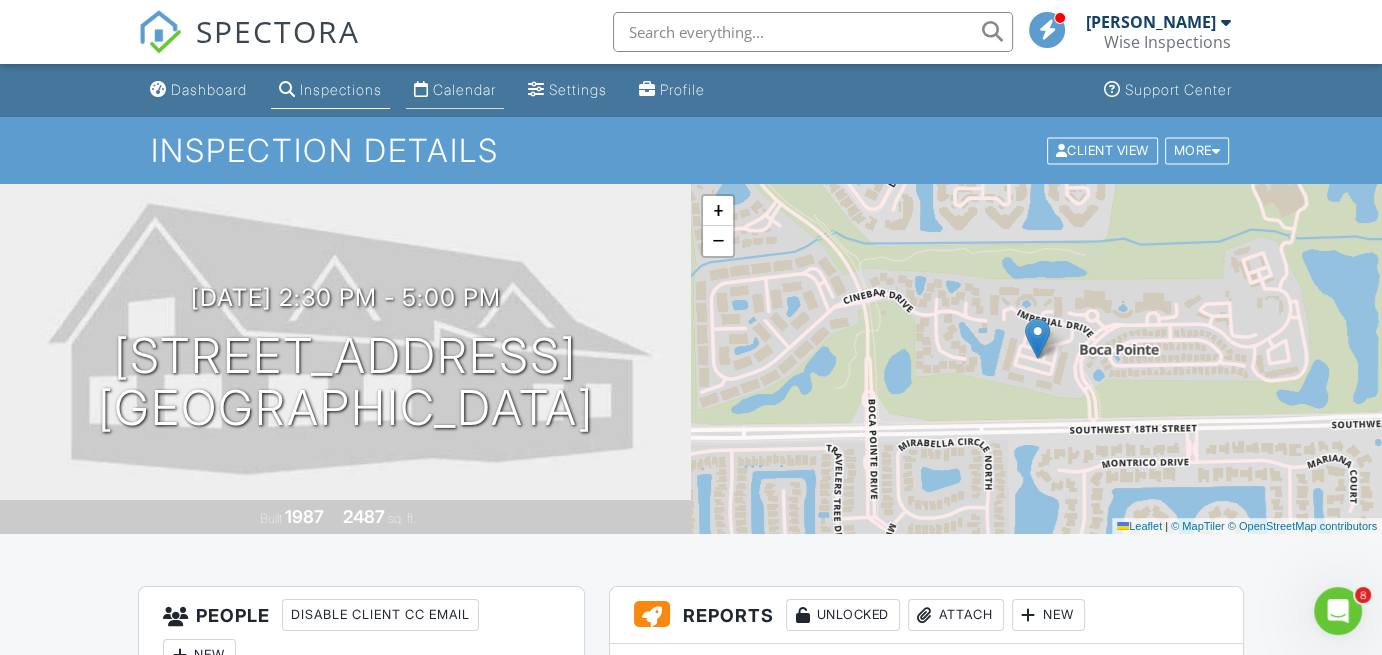 click on "Calendar" at bounding box center [464, 89] 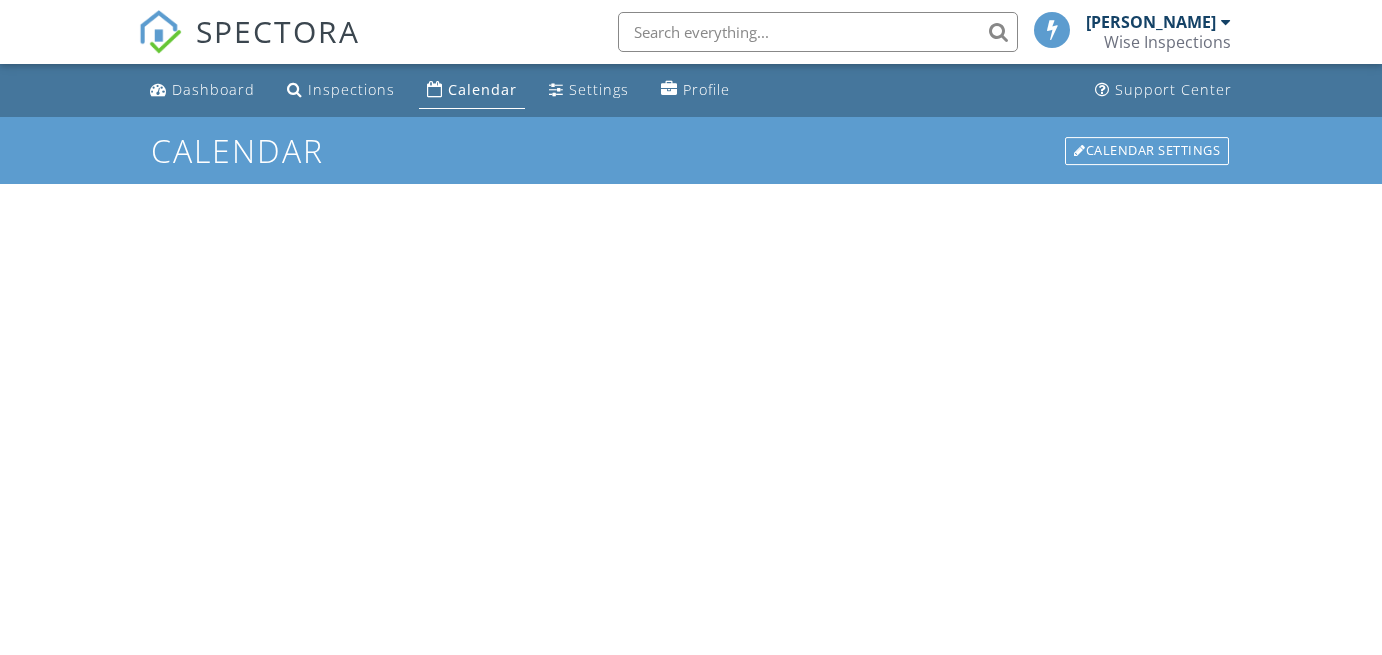scroll, scrollTop: 0, scrollLeft: 0, axis: both 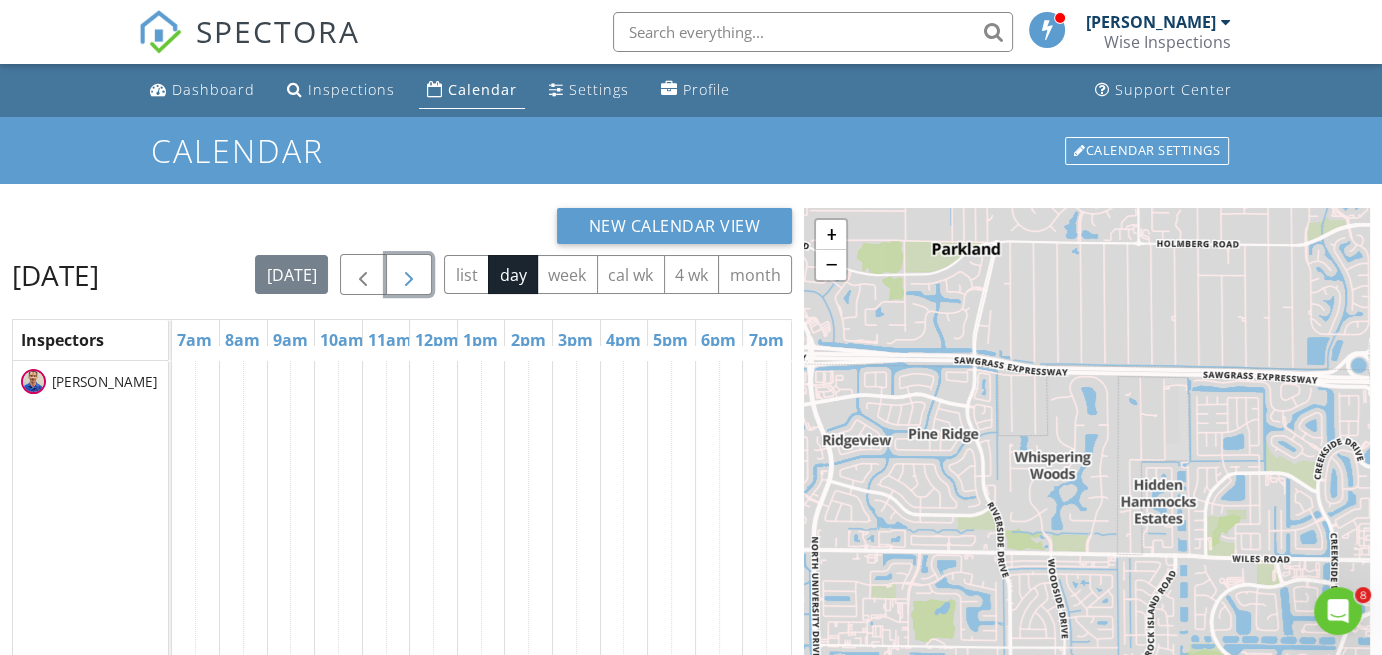 click at bounding box center [409, 274] 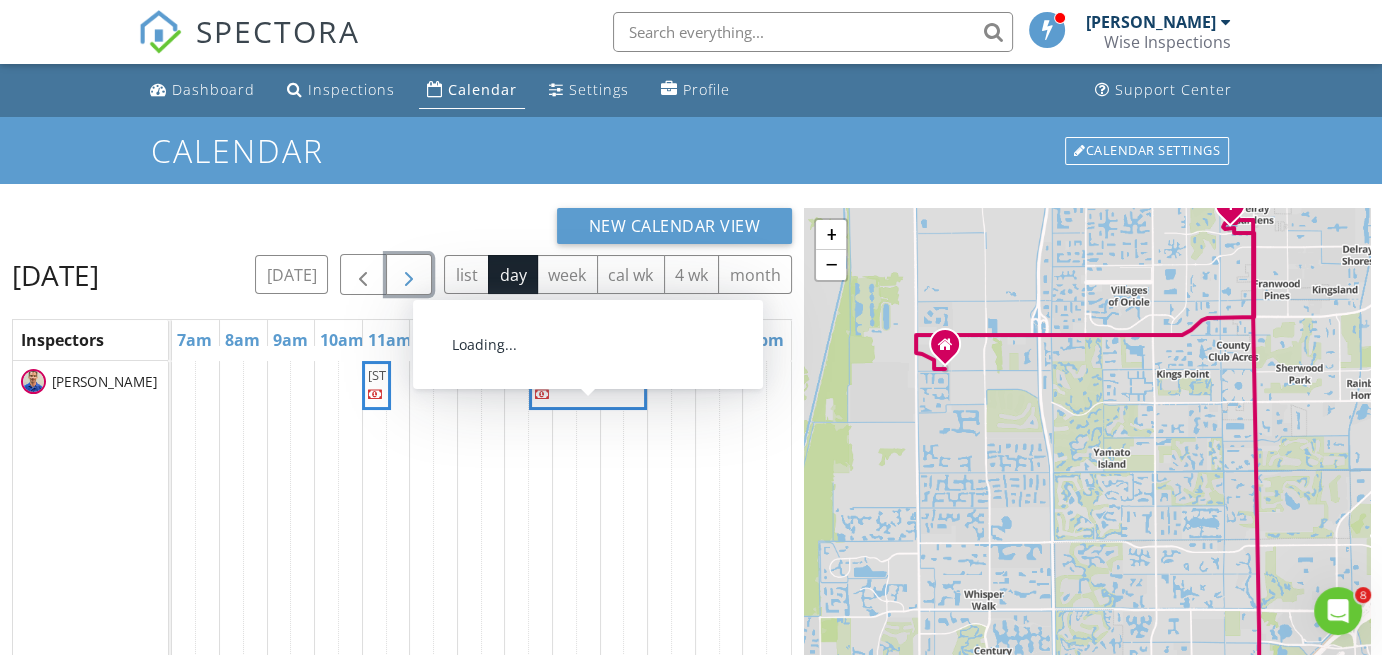 click on "7572 Regency Lake Dr Apt 601, Boca Raton 33433" at bounding box center [591, 375] 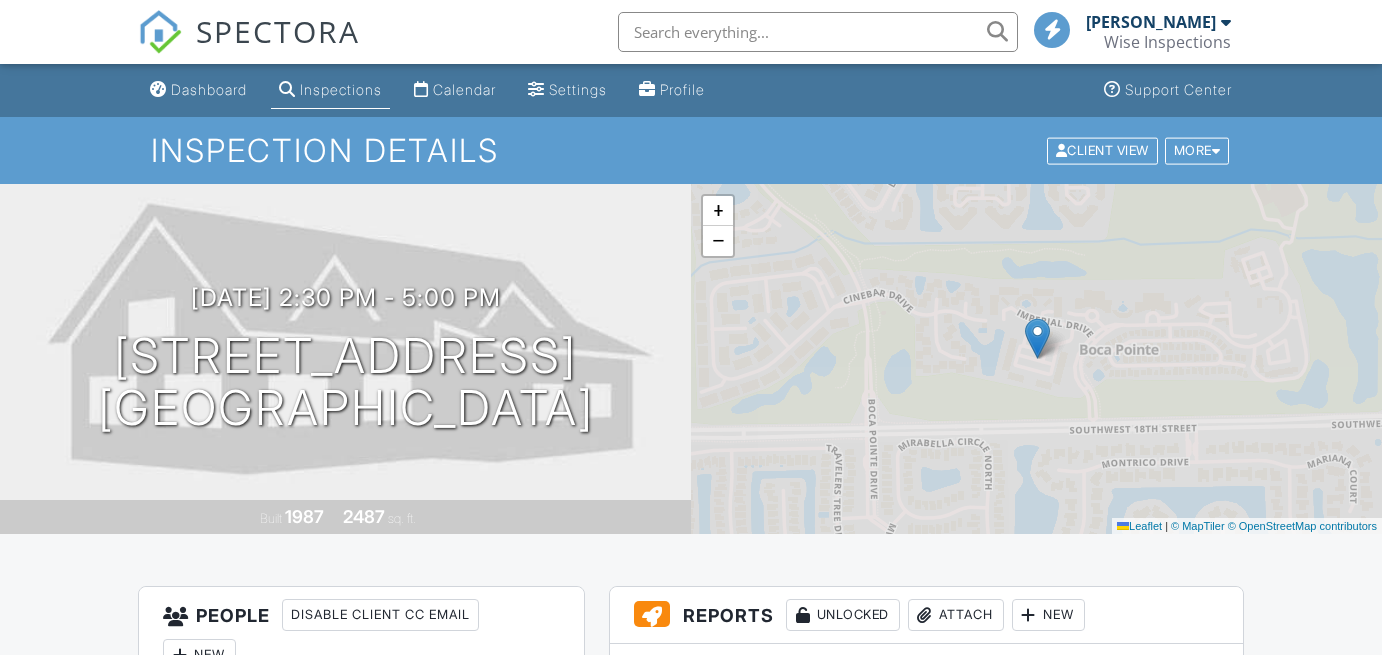 scroll, scrollTop: 0, scrollLeft: 0, axis: both 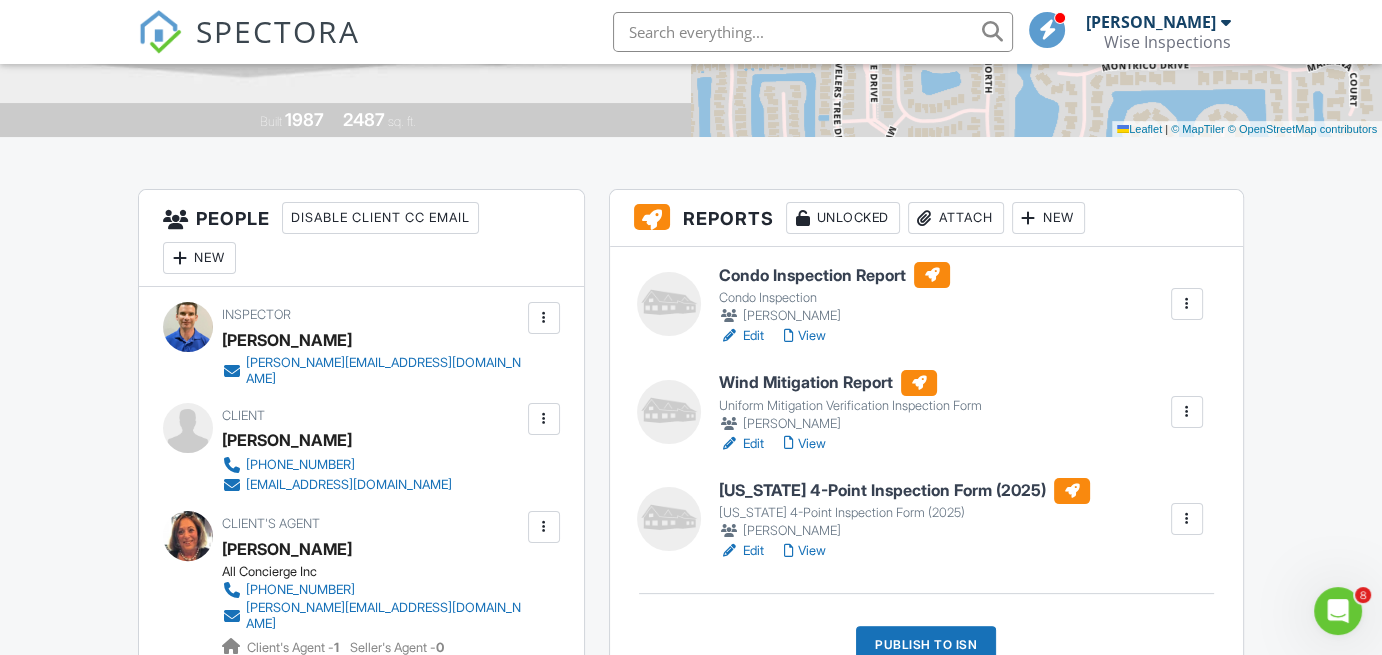 click on "Wind Mitigation Report" at bounding box center (850, 383) 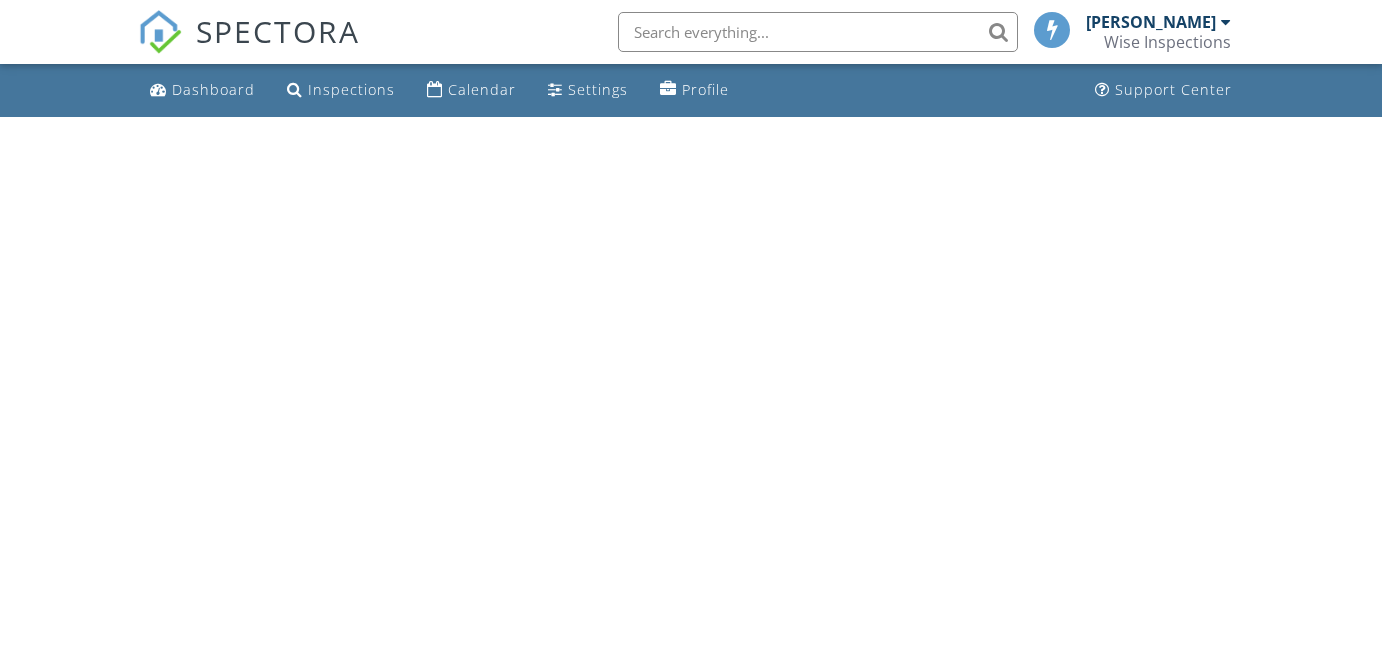 scroll, scrollTop: 0, scrollLeft: 0, axis: both 